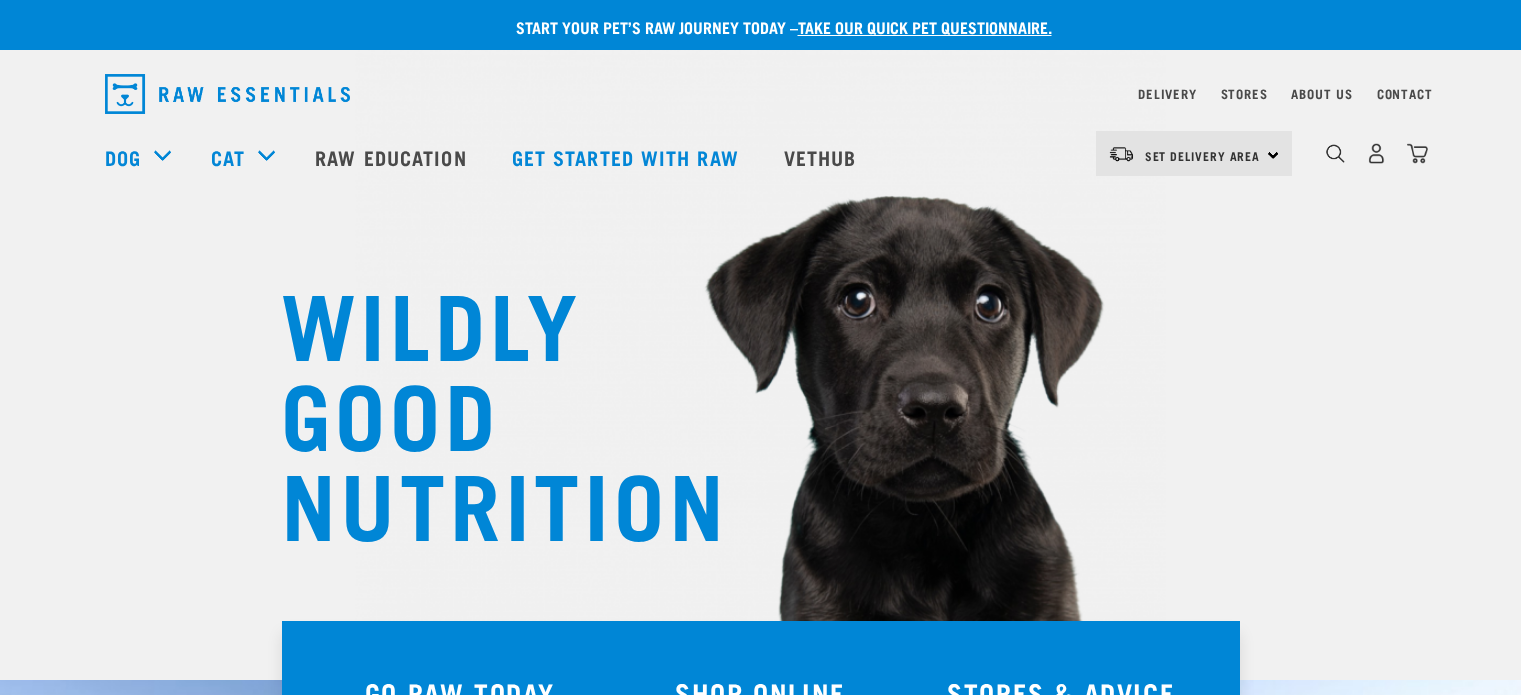 scroll, scrollTop: 0, scrollLeft: 0, axis: both 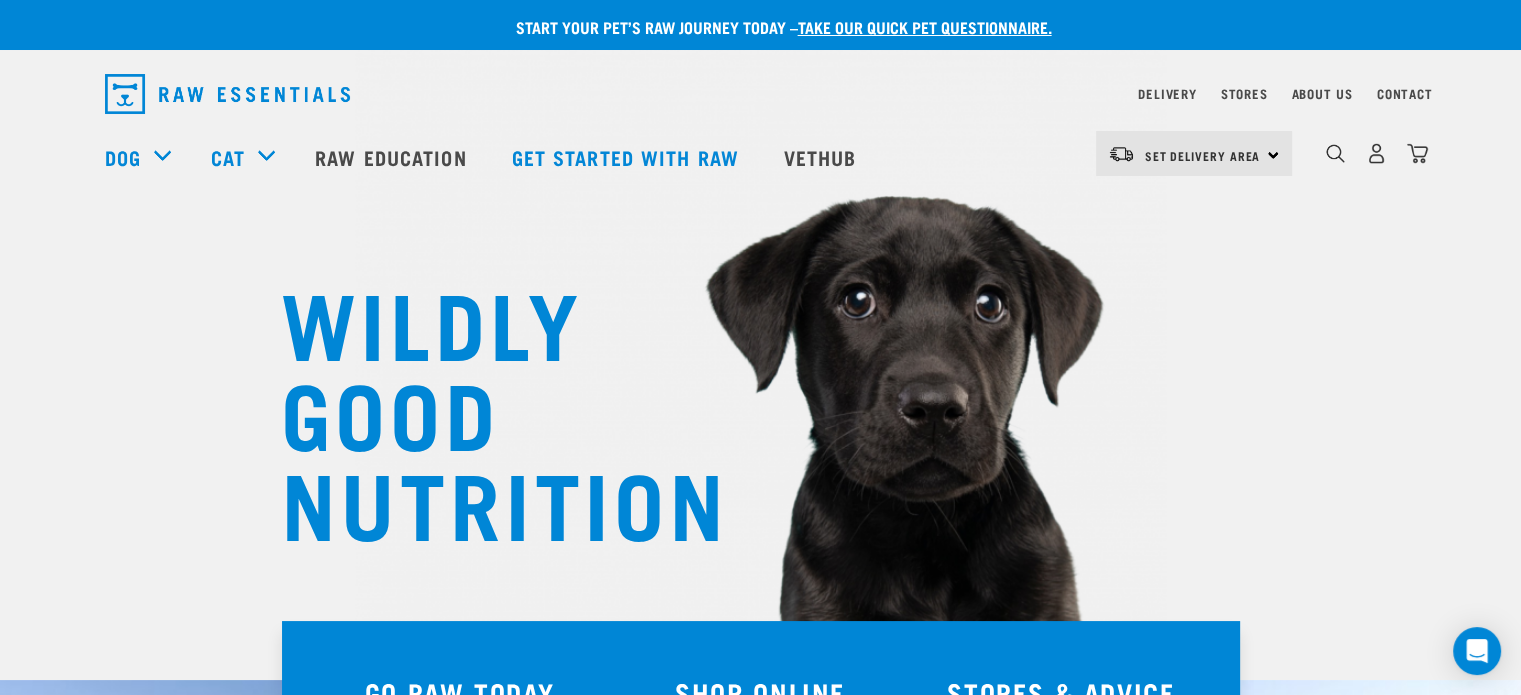 drag, startPoint x: 1534, startPoint y: 71, endPoint x: 1501, endPoint y: 6, distance: 72.89719 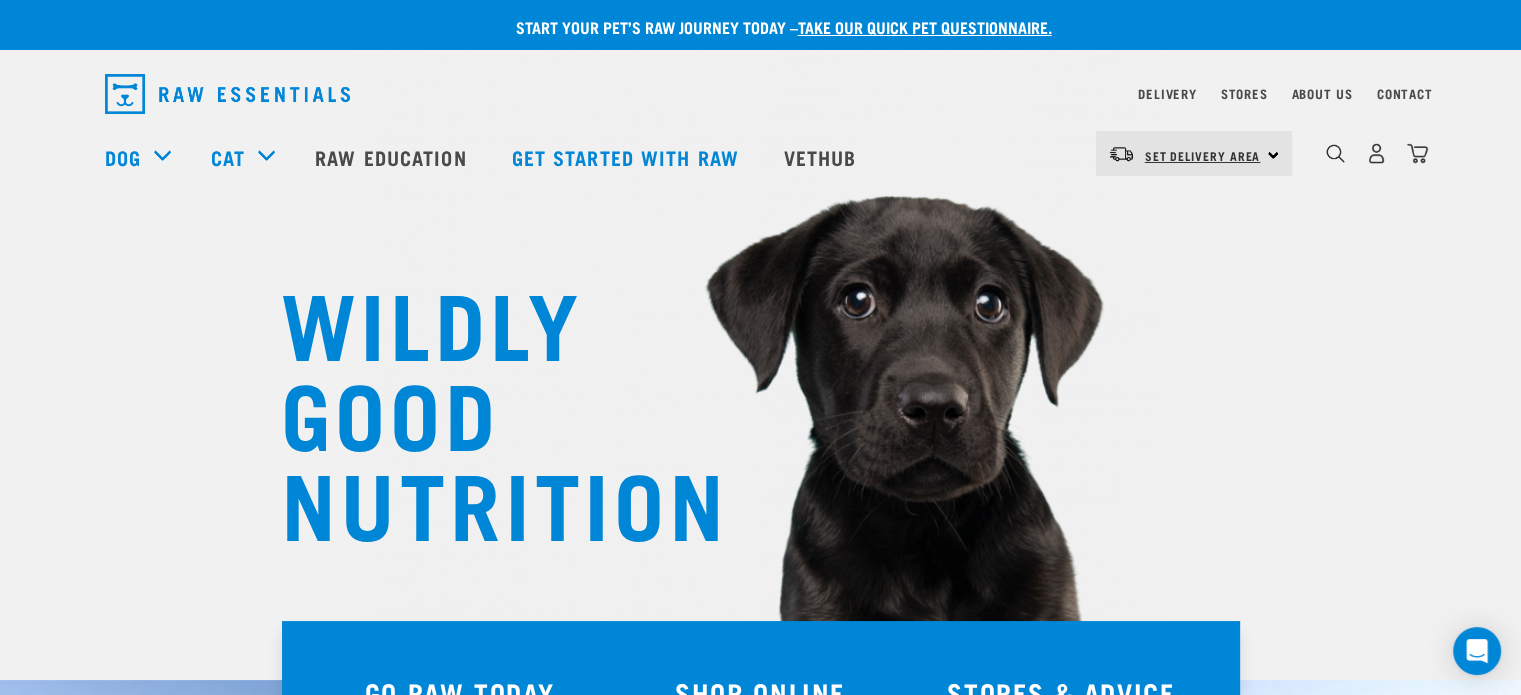 click on "Set Delivery Area" at bounding box center [1203, 156] 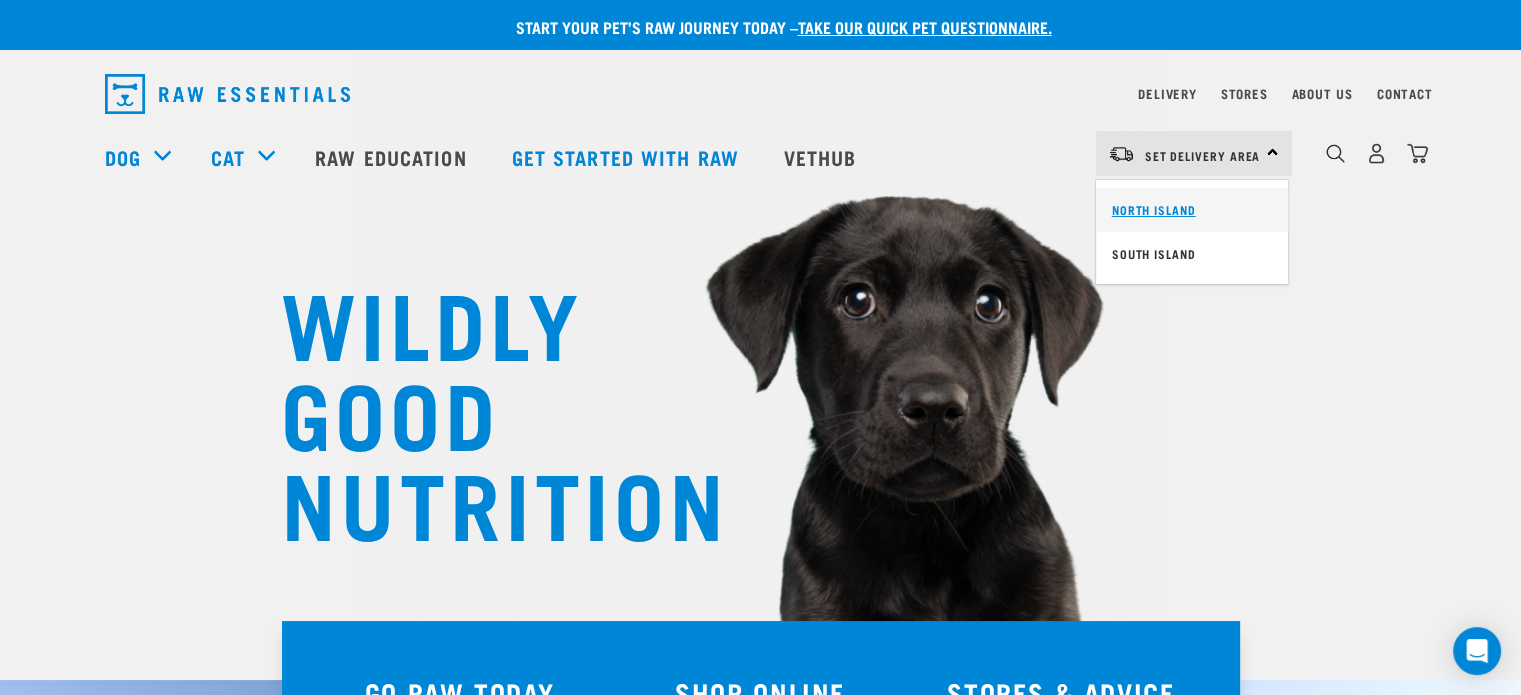 click on "North Island" at bounding box center (1192, 210) 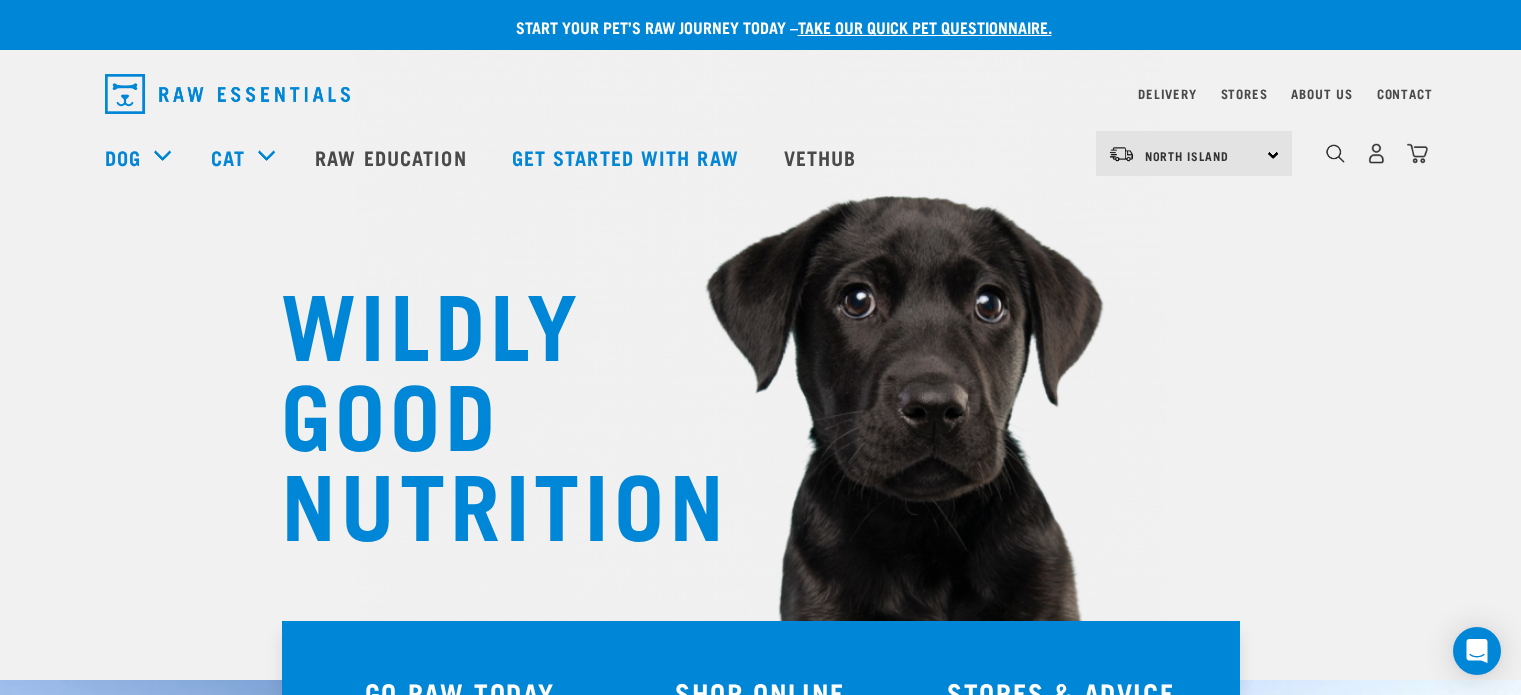 scroll, scrollTop: 0, scrollLeft: 0, axis: both 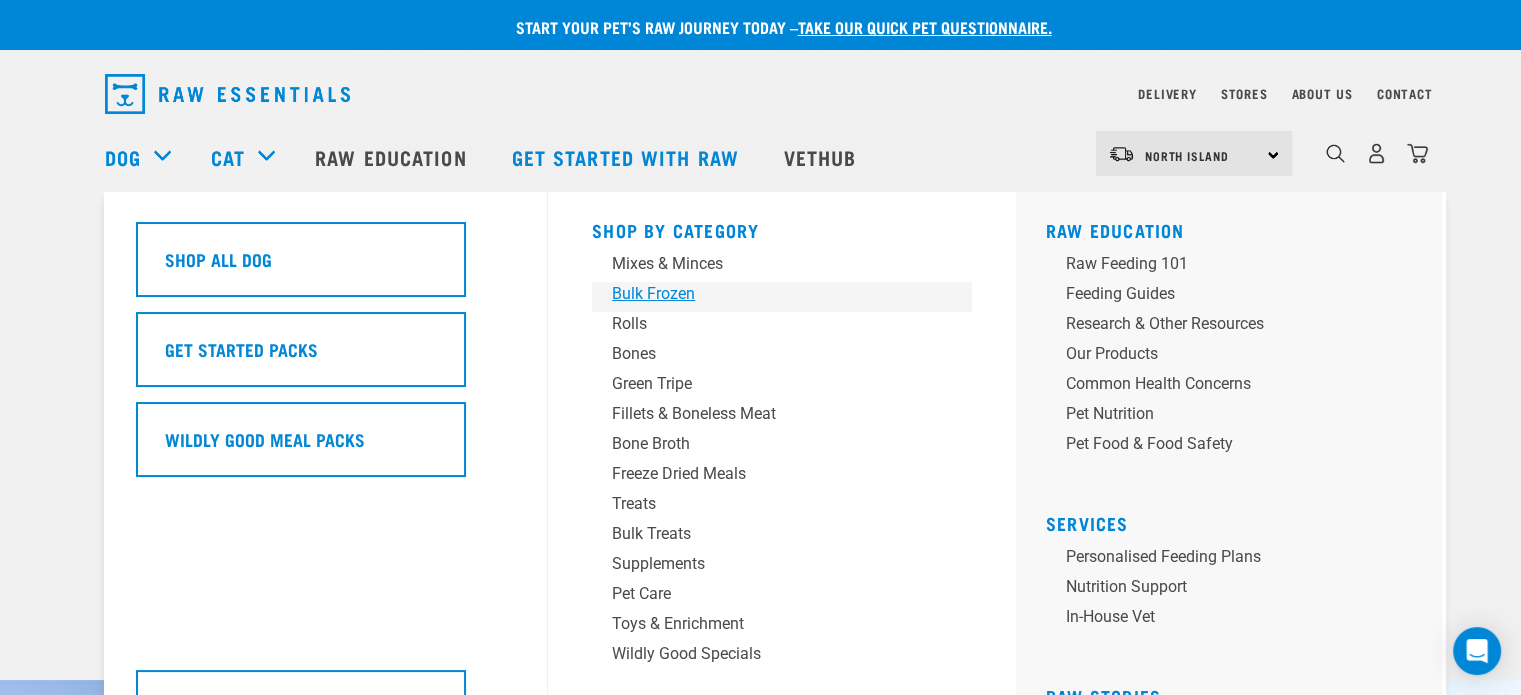 click on "Bulk Frozen" at bounding box center [768, 294] 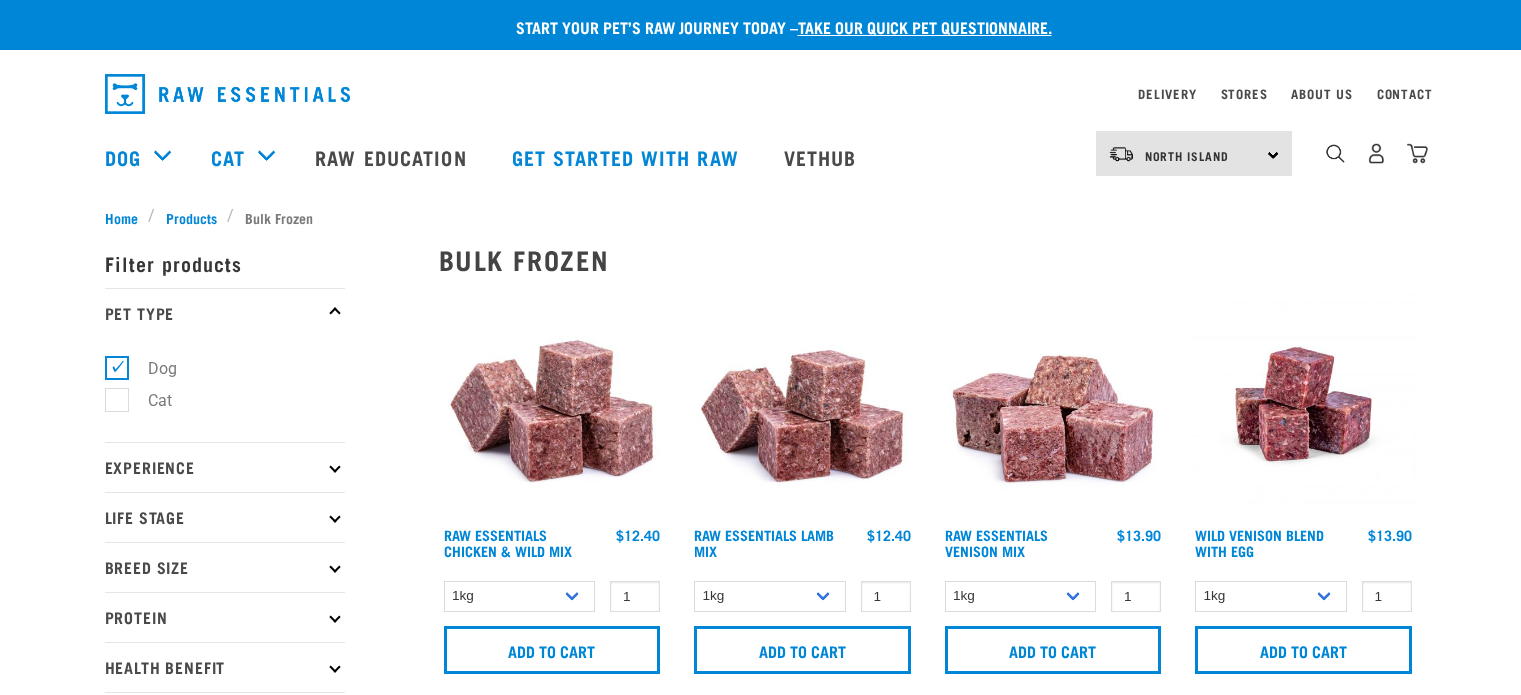 scroll, scrollTop: 0, scrollLeft: 0, axis: both 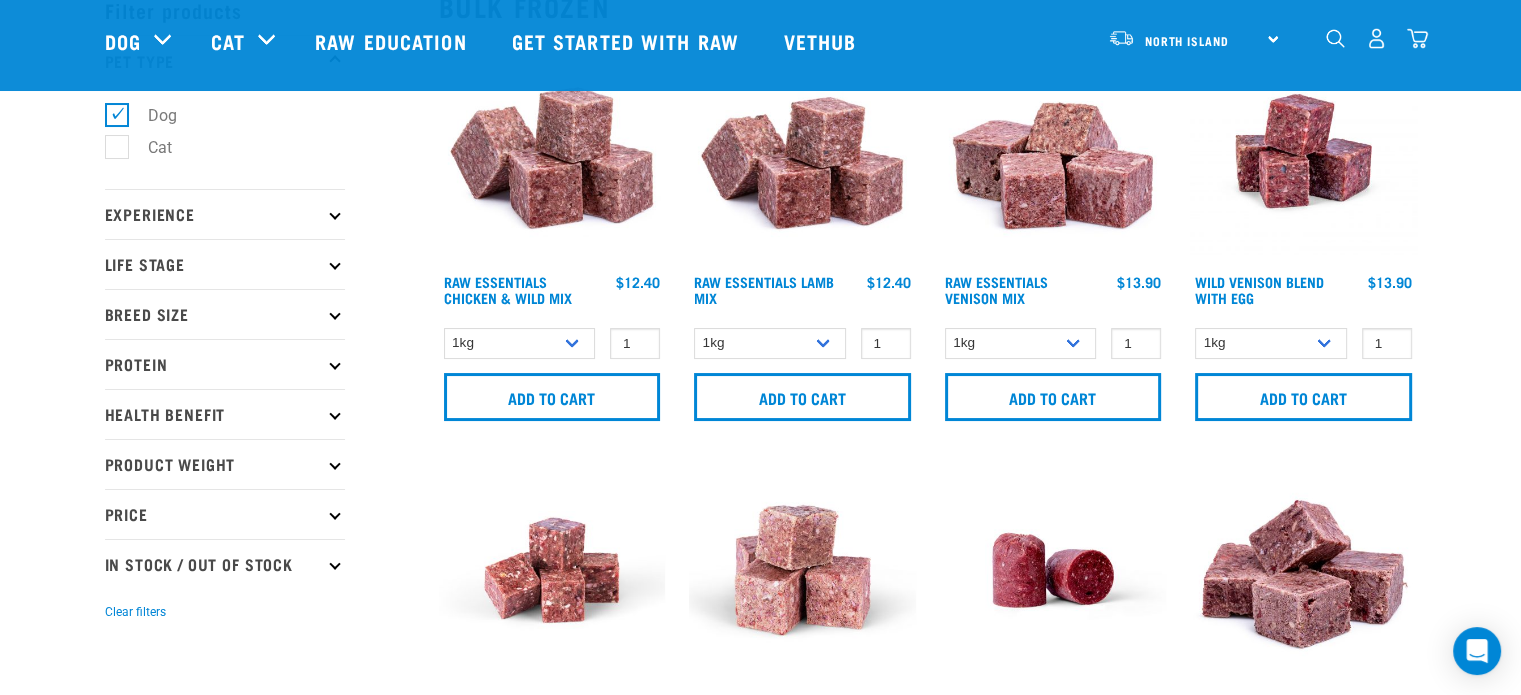 click on "Life Stage" at bounding box center [225, 264] 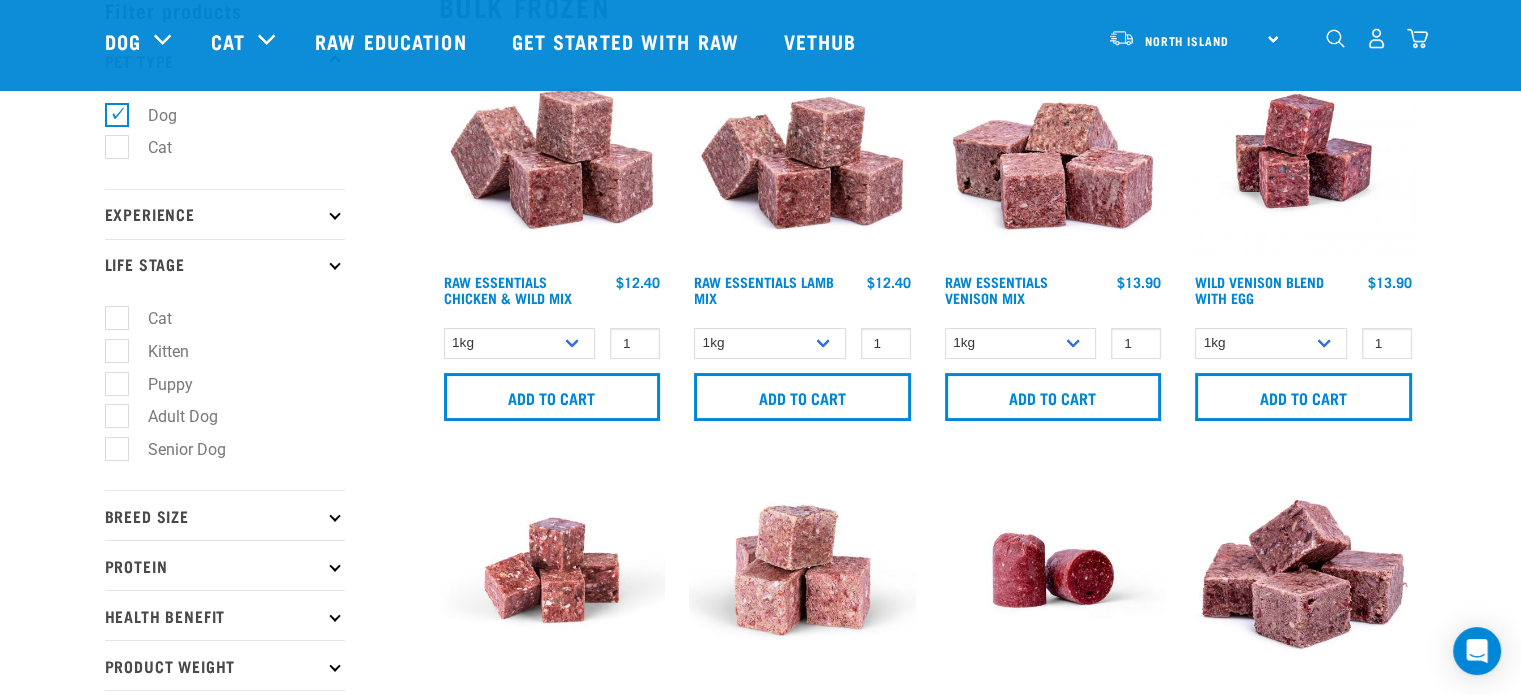 click on "Adult Dog" at bounding box center (171, 416) 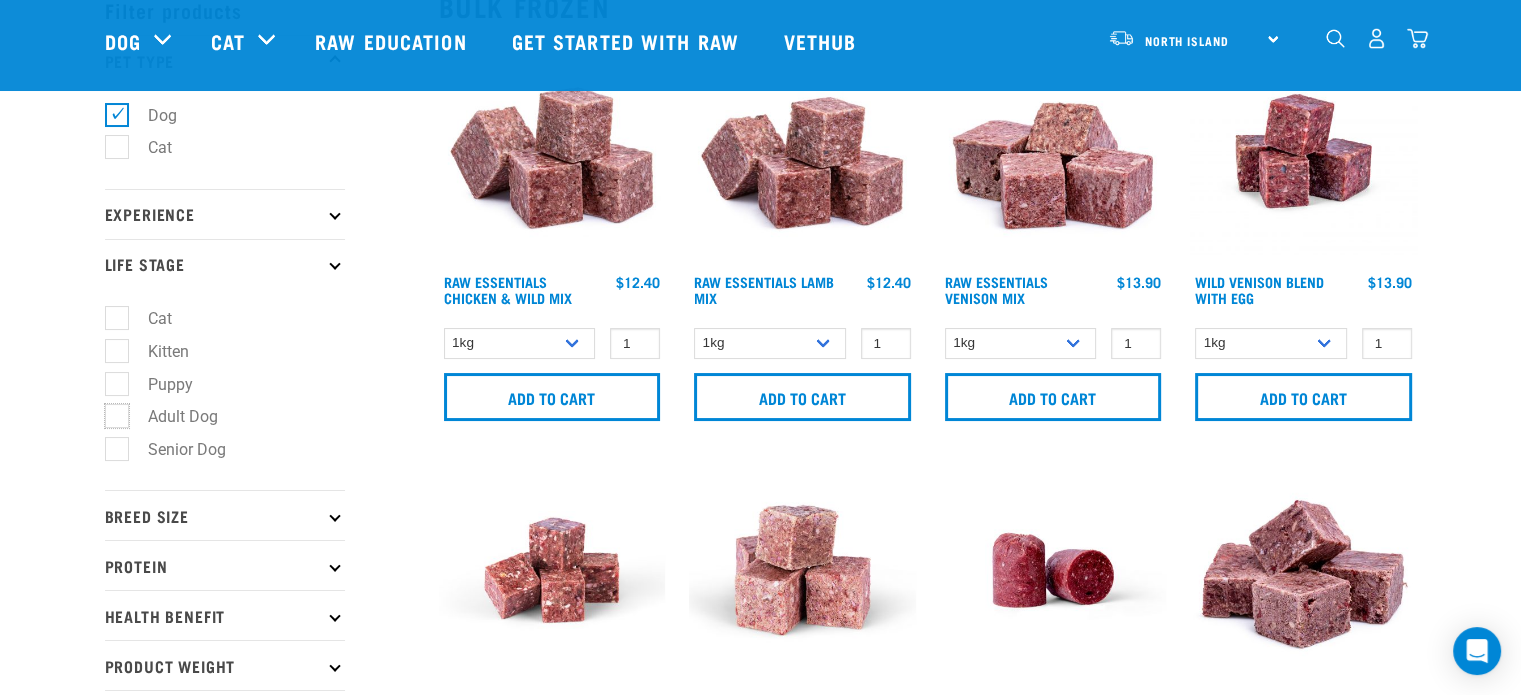 click on "Adult Dog" at bounding box center (111, 413) 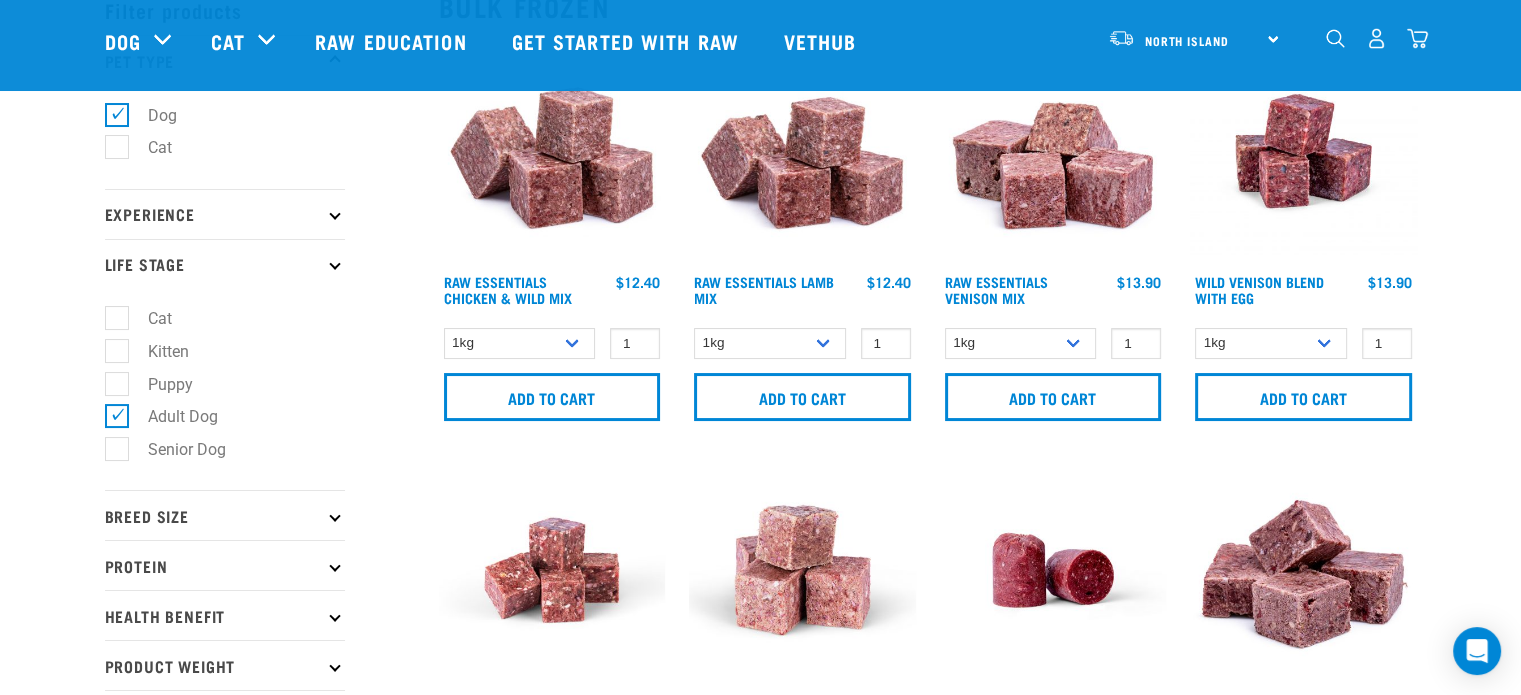 click on "Senior Dog" at bounding box center (175, 449) 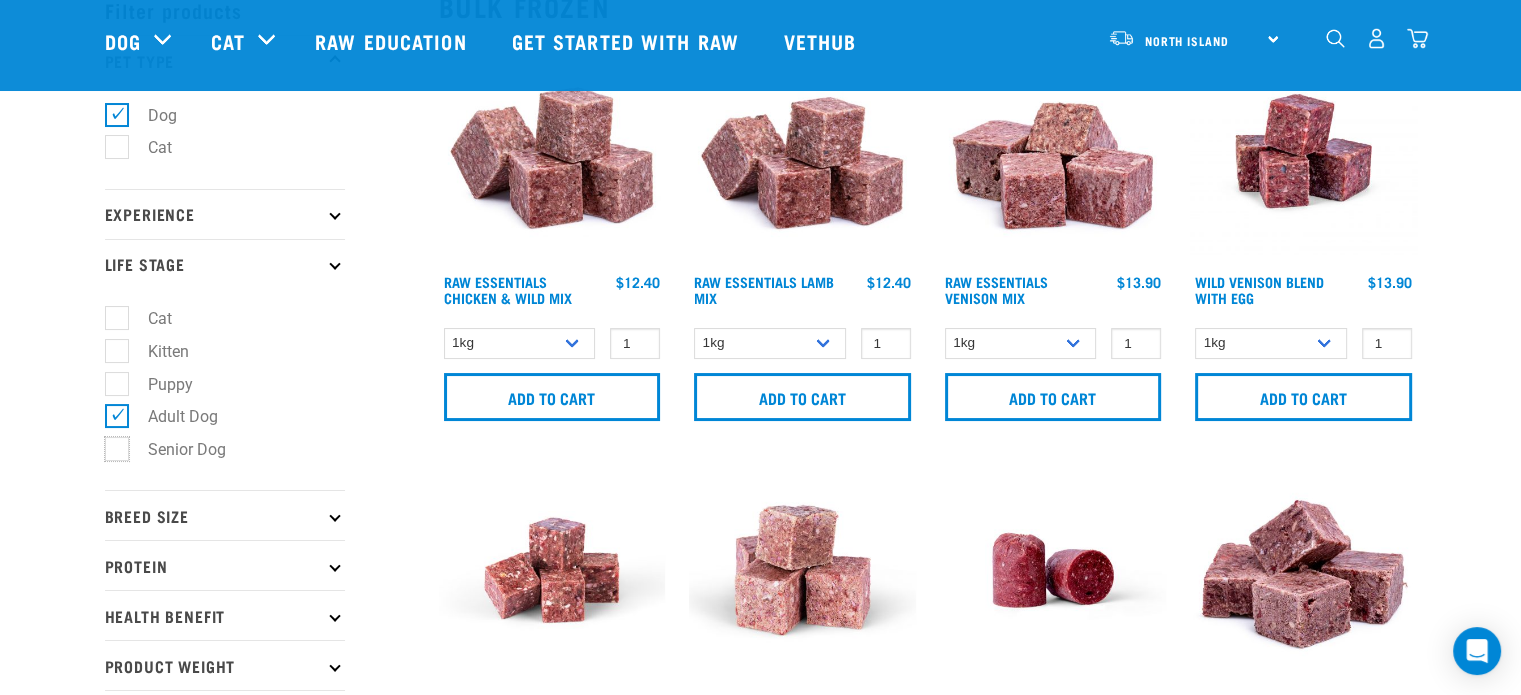 click on "Senior Dog" at bounding box center (111, 446) 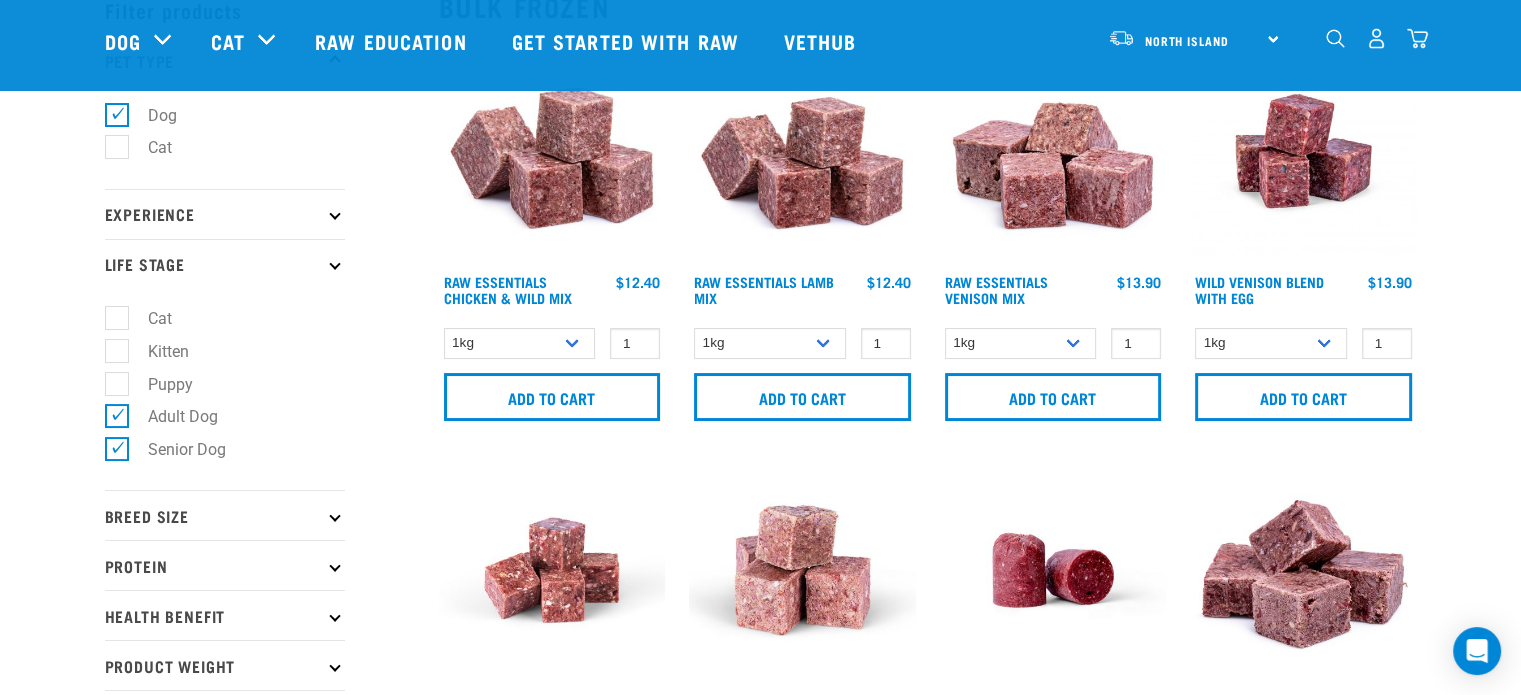 click on "Start your pet’s raw journey today –  take our quick pet questionnaire.
Delivery
Stores
About Us
Contact" at bounding box center [760, 1642] 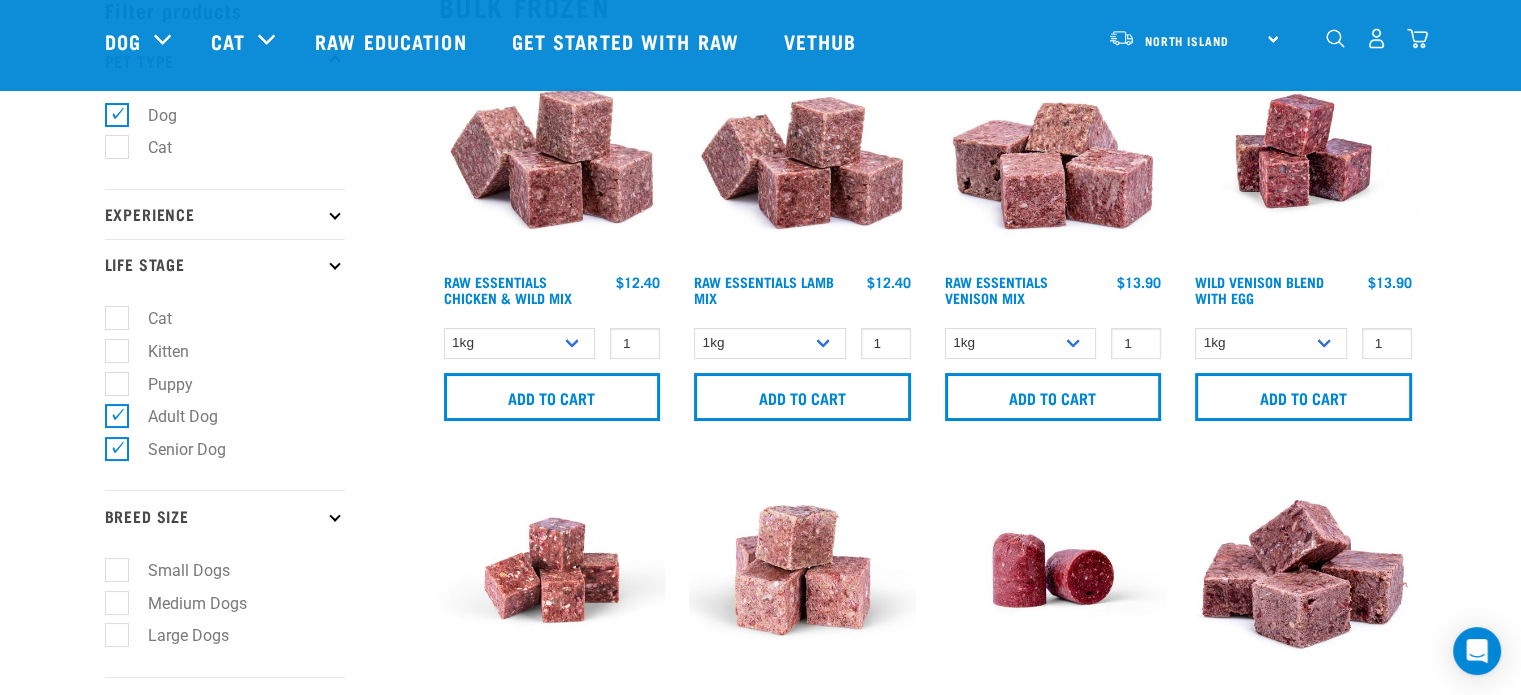 click on "Large Dogs" at bounding box center [176, 635] 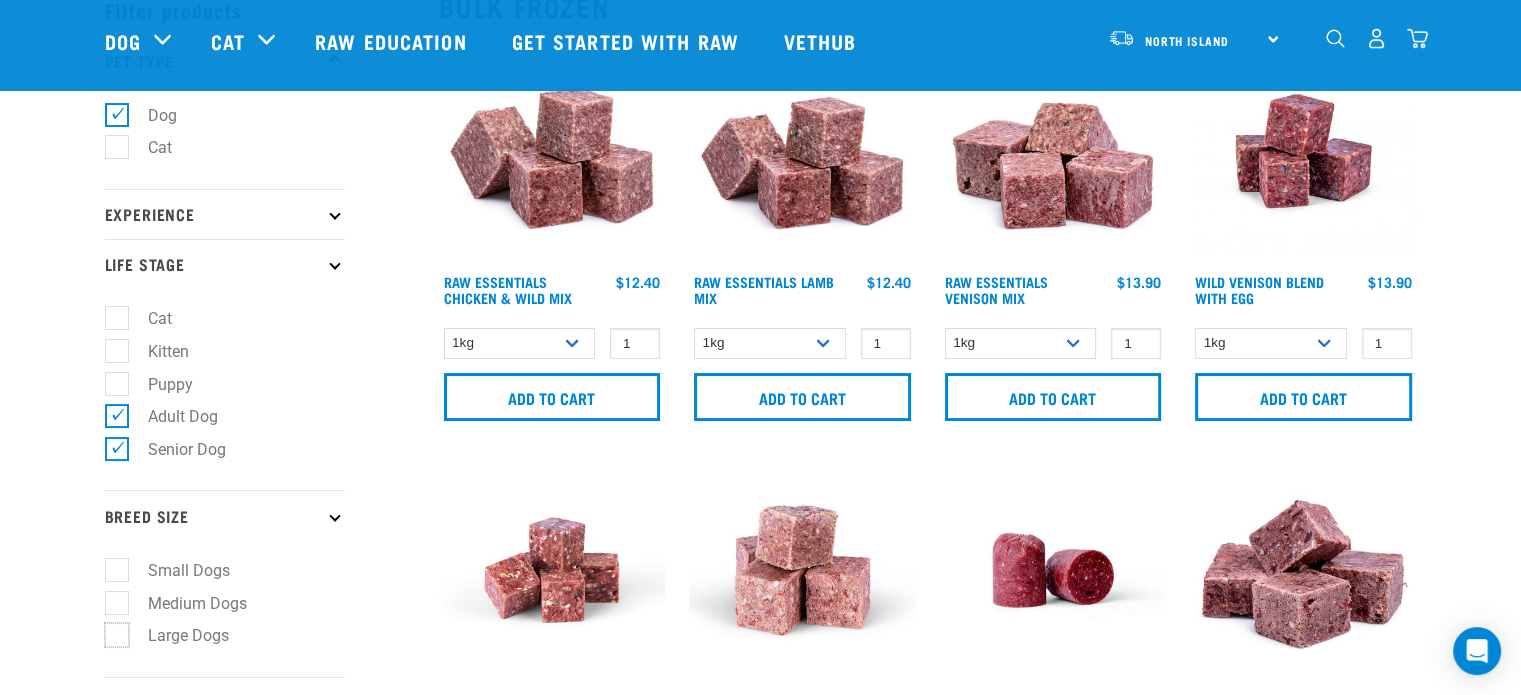 click on "Large Dogs" at bounding box center (111, 632) 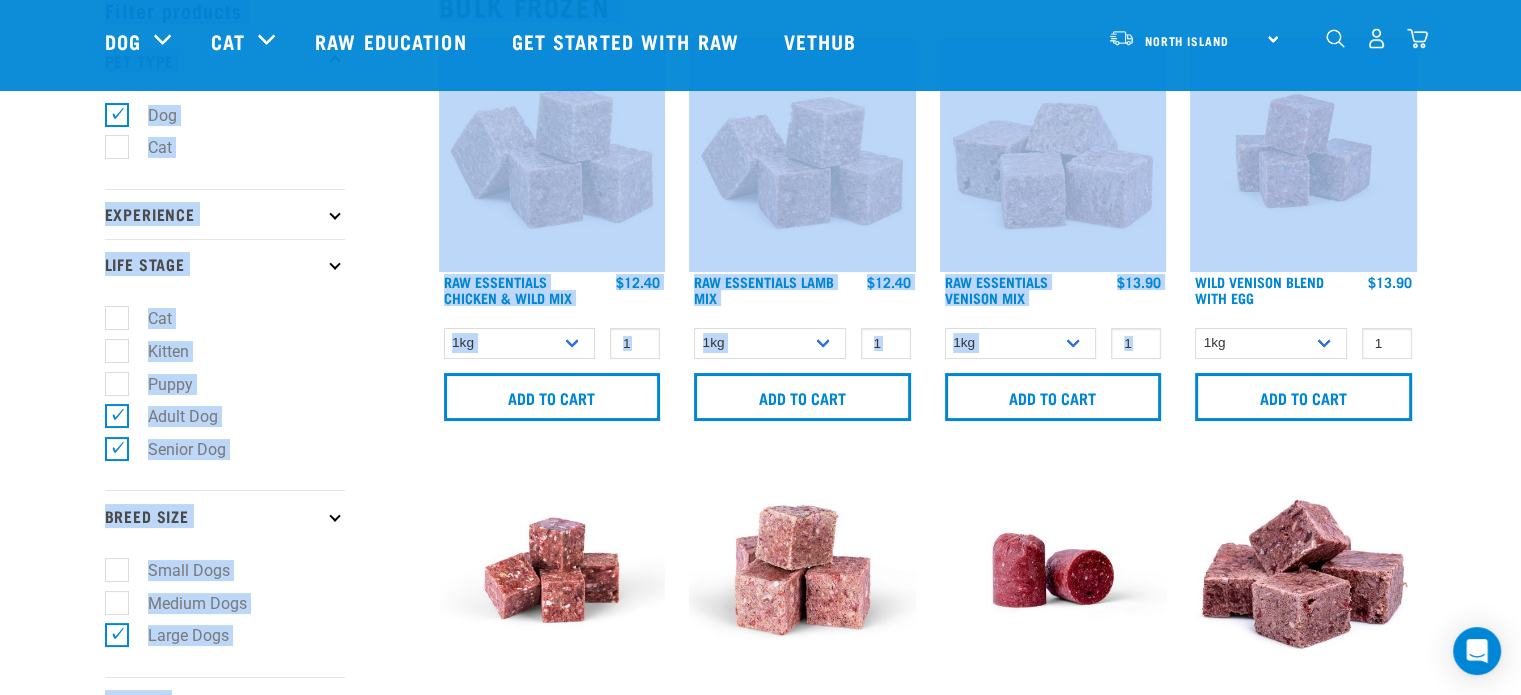 drag, startPoint x: 1520, startPoint y: 87, endPoint x: 1529, endPoint y: 159, distance: 72.56032 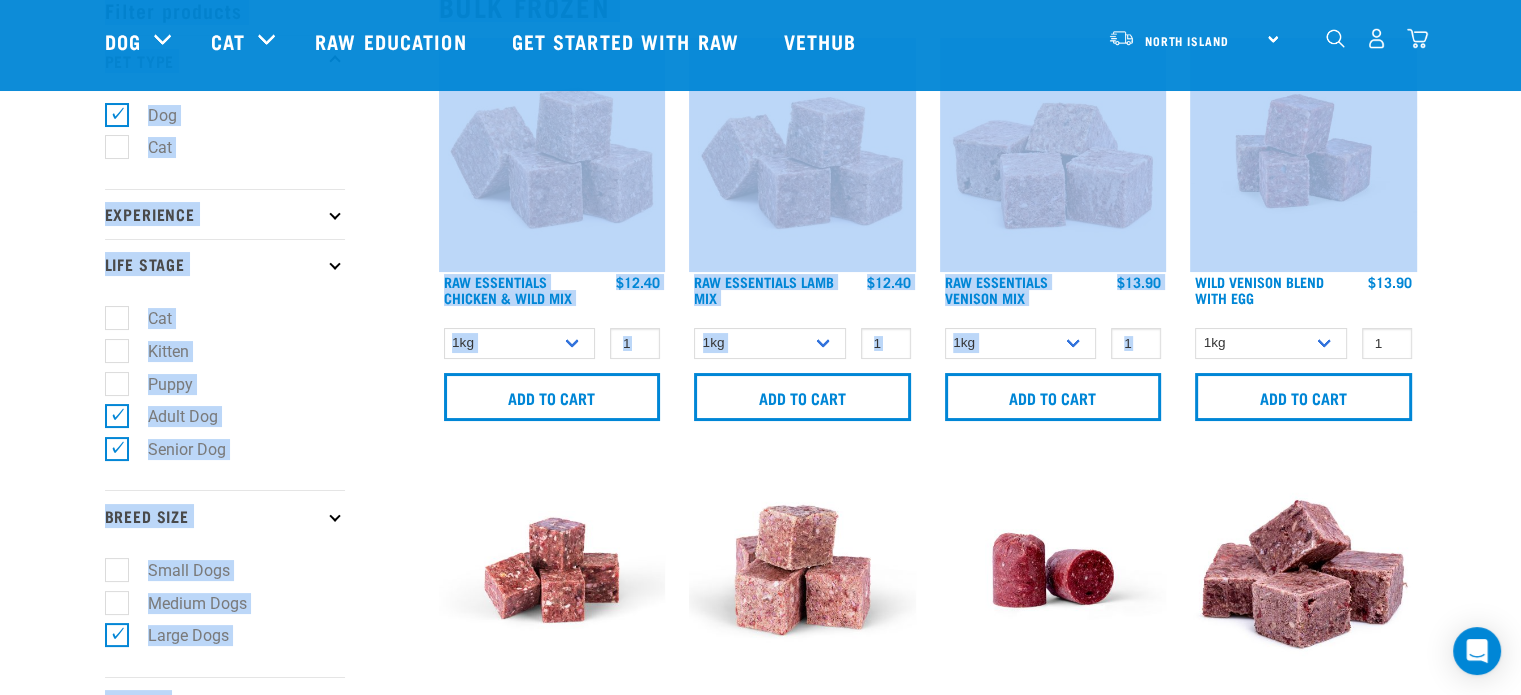 click on "Start your pet’s raw journey today –  take our quick pet questionnaire.
Delivery
Stores
About Us
Contact
0" at bounding box center [760, 2180] 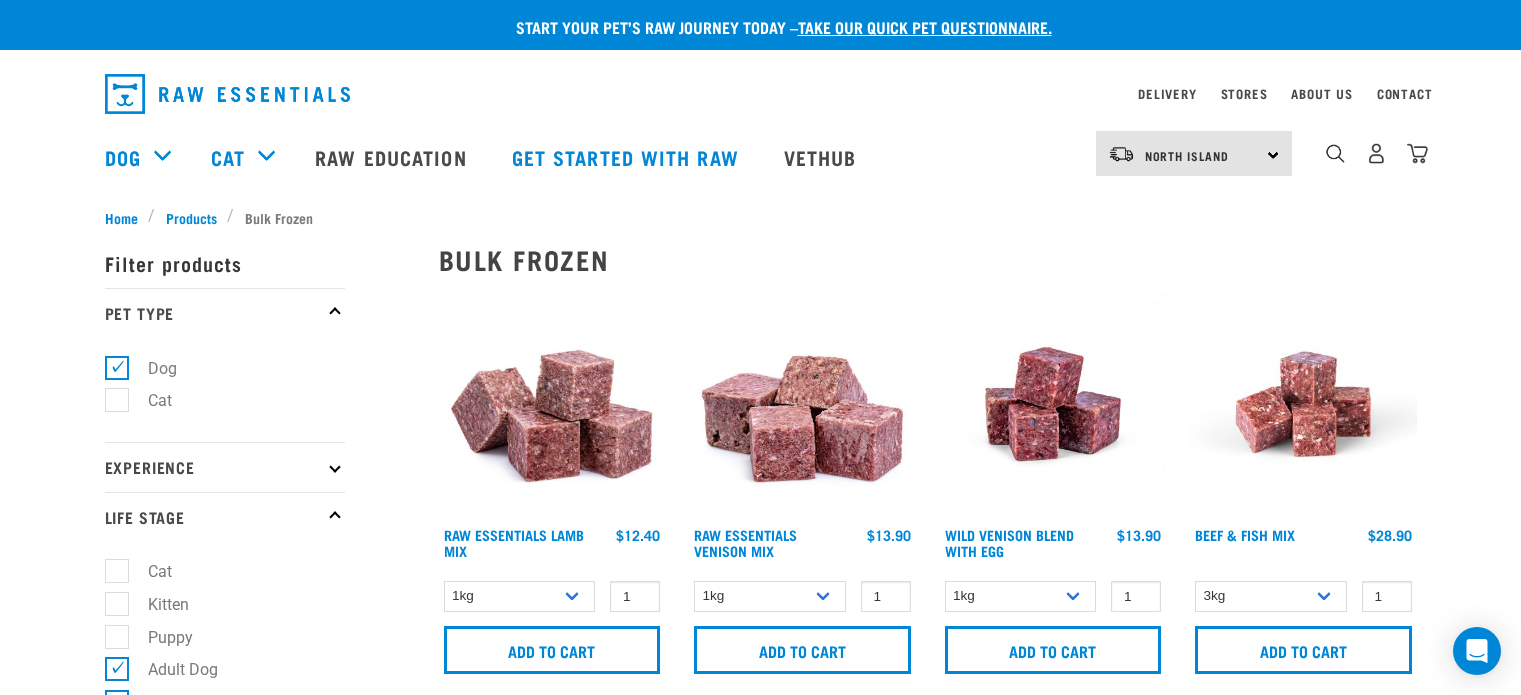 scroll, scrollTop: 0, scrollLeft: 0, axis: both 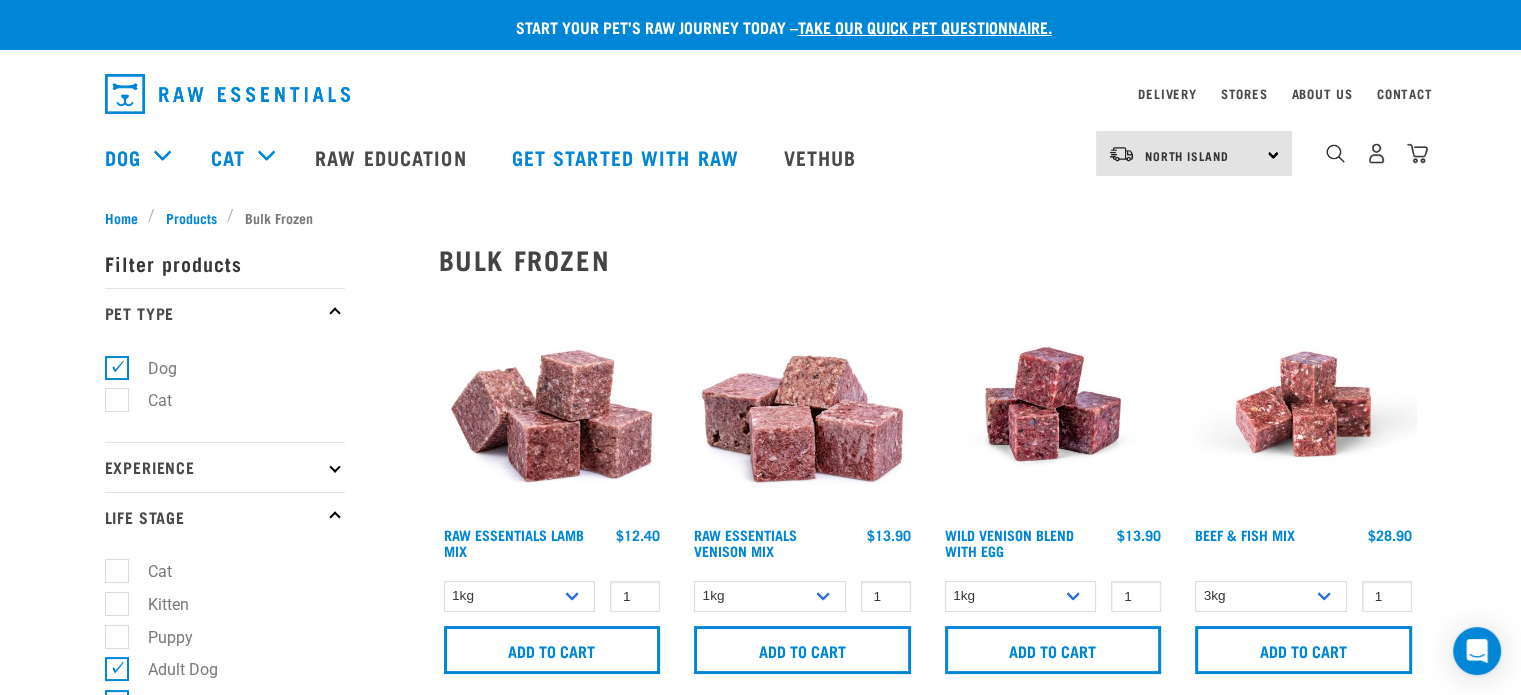 click on "Start your pet’s raw journey today –  take our quick pet questionnaire.
Delivery
Stores
About Us
Contact" at bounding box center (760, 1224) 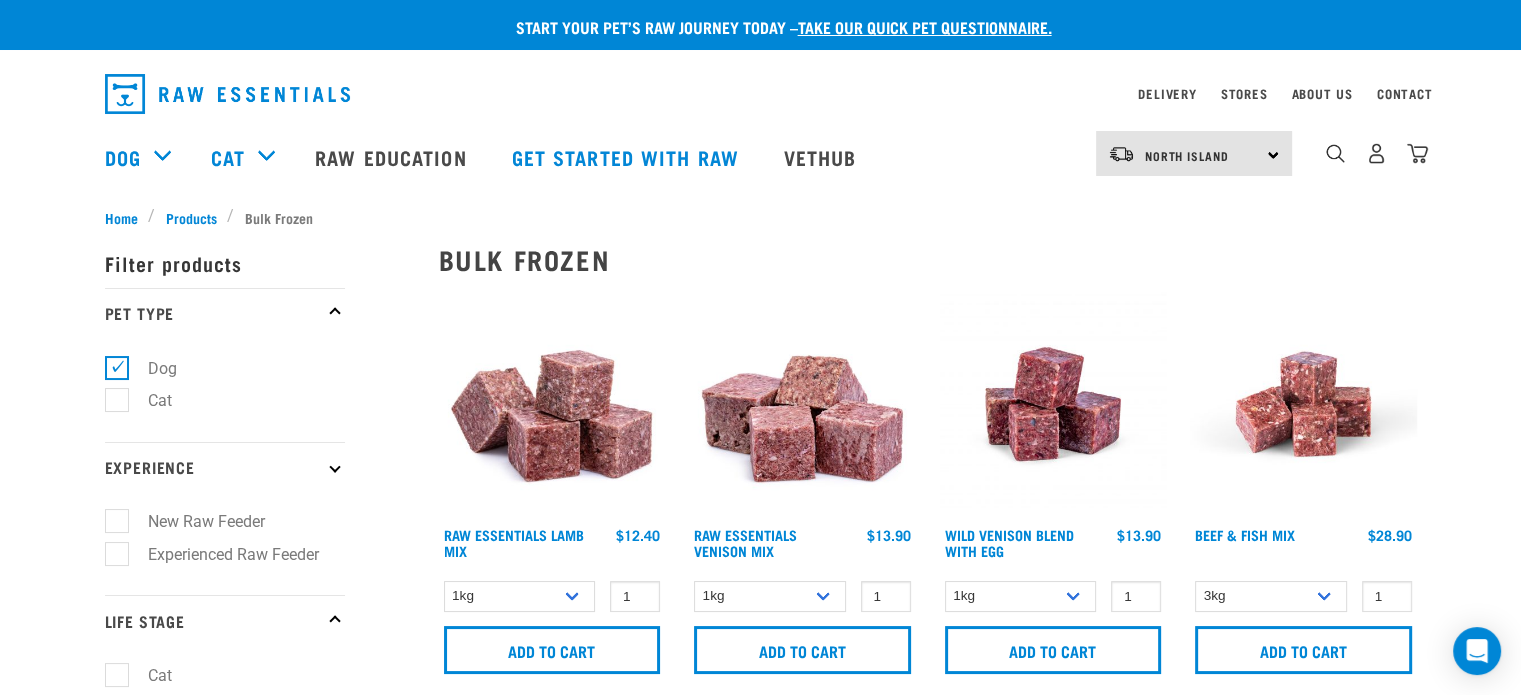 click on "New Raw Feeder" at bounding box center (194, 521) 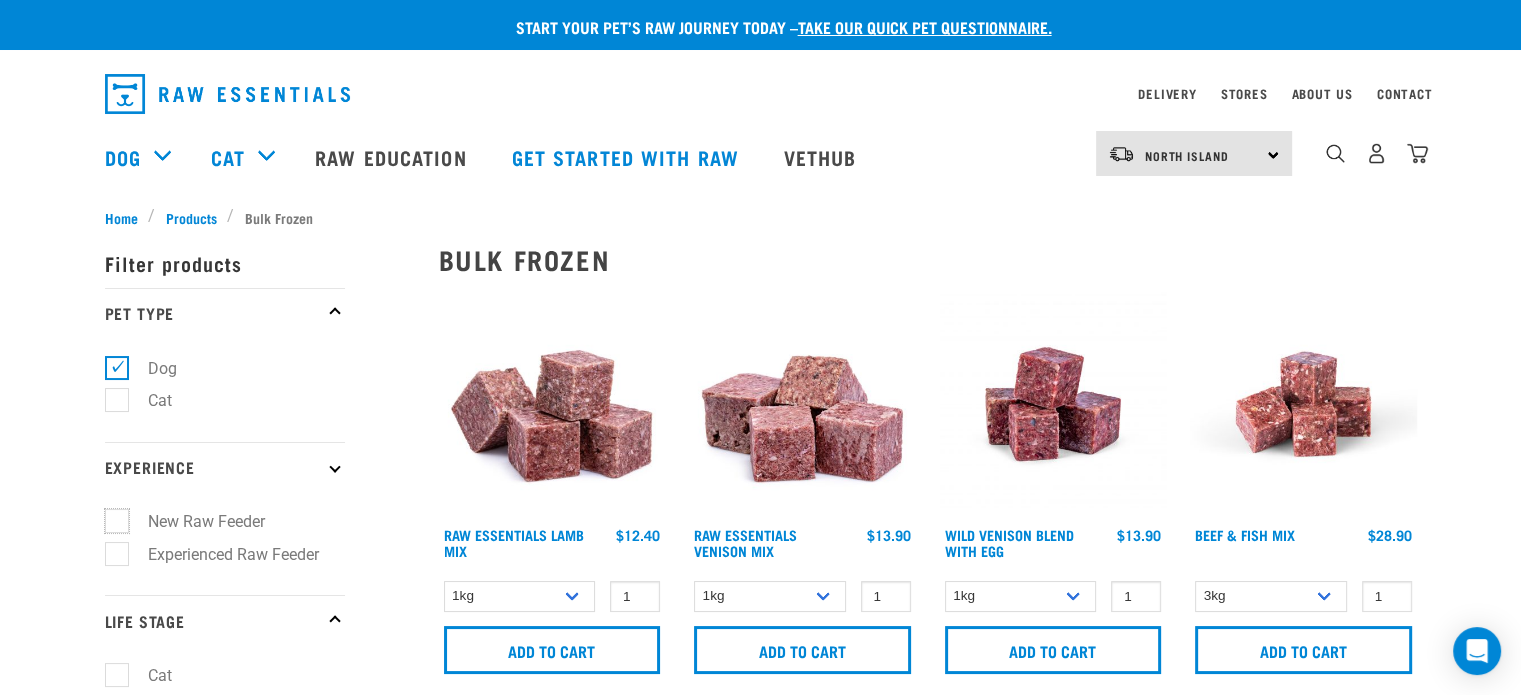 click on "New Raw Feeder" at bounding box center (111, 518) 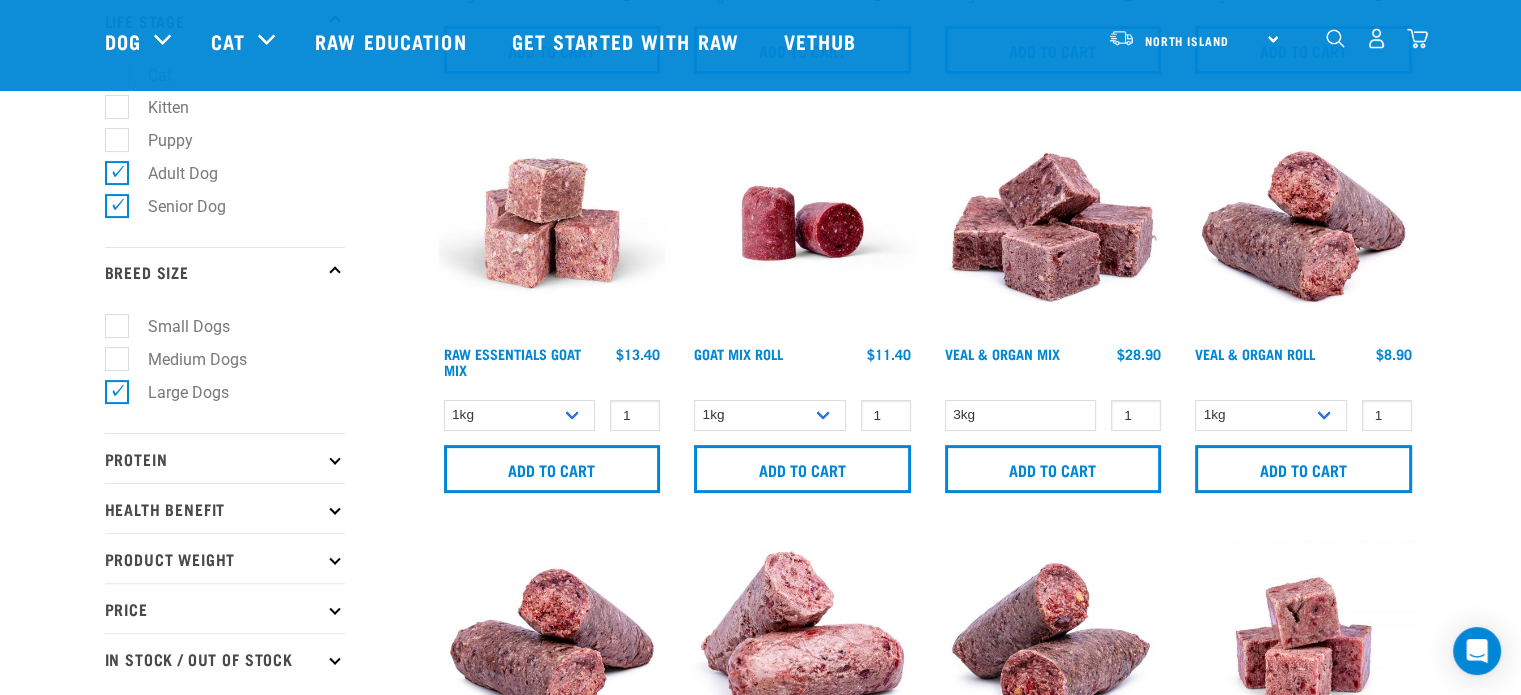 scroll, scrollTop: 503, scrollLeft: 0, axis: vertical 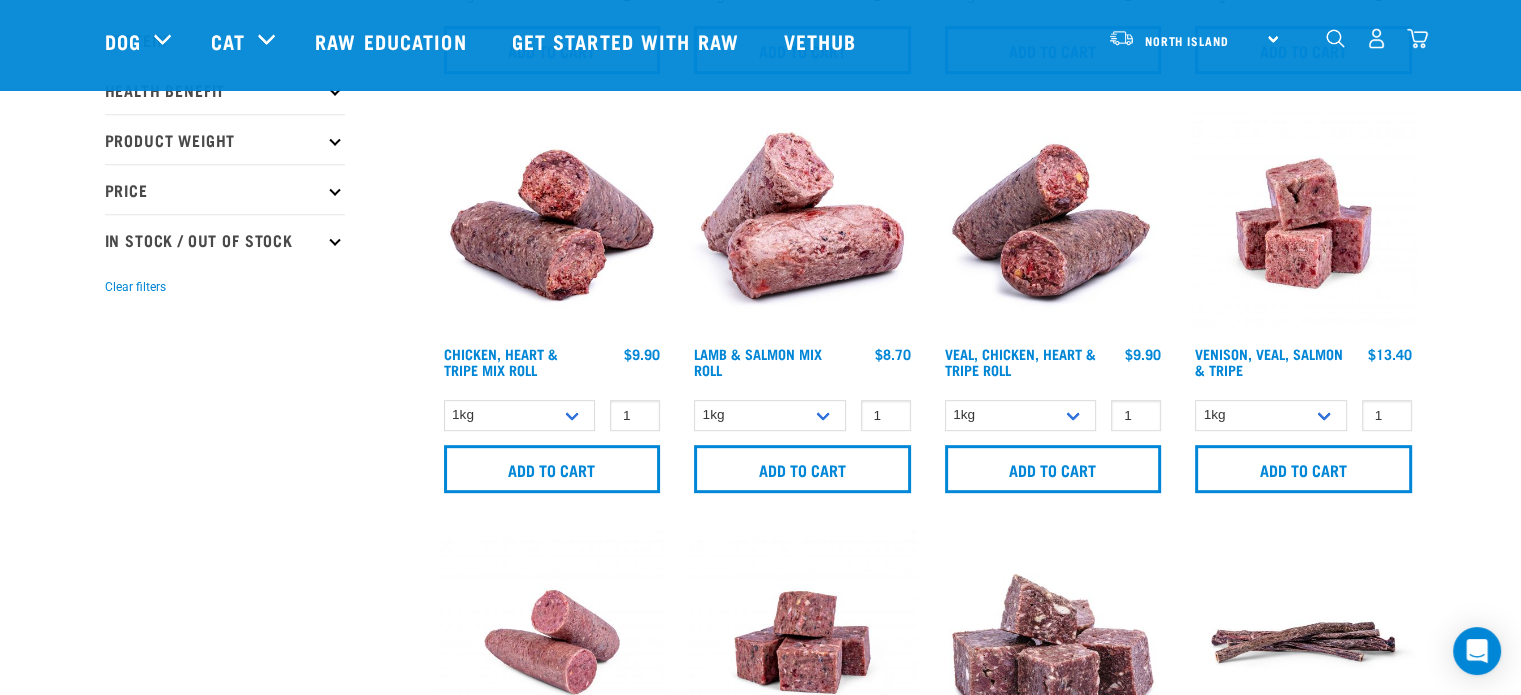 click on "Health Benefit" at bounding box center (225, 89) 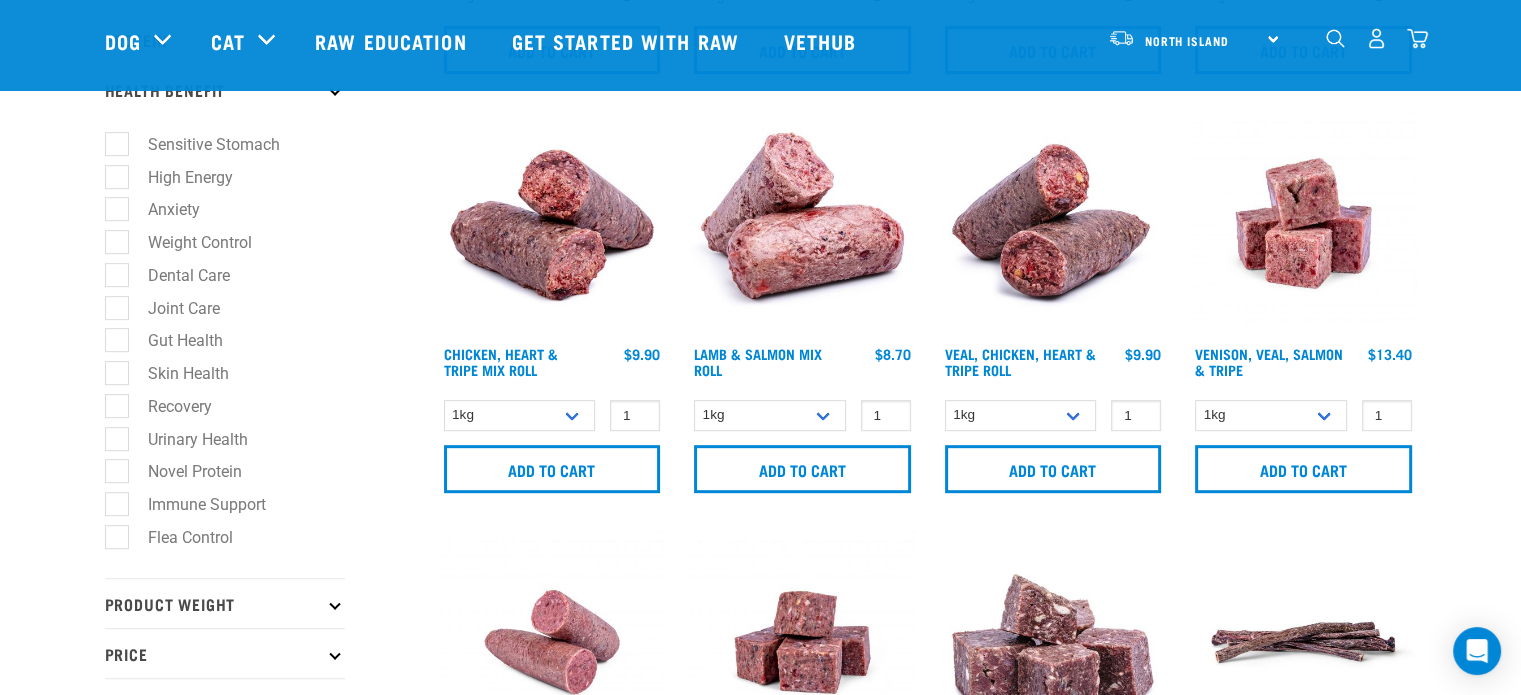 click on "Weight Control" at bounding box center [188, 242] 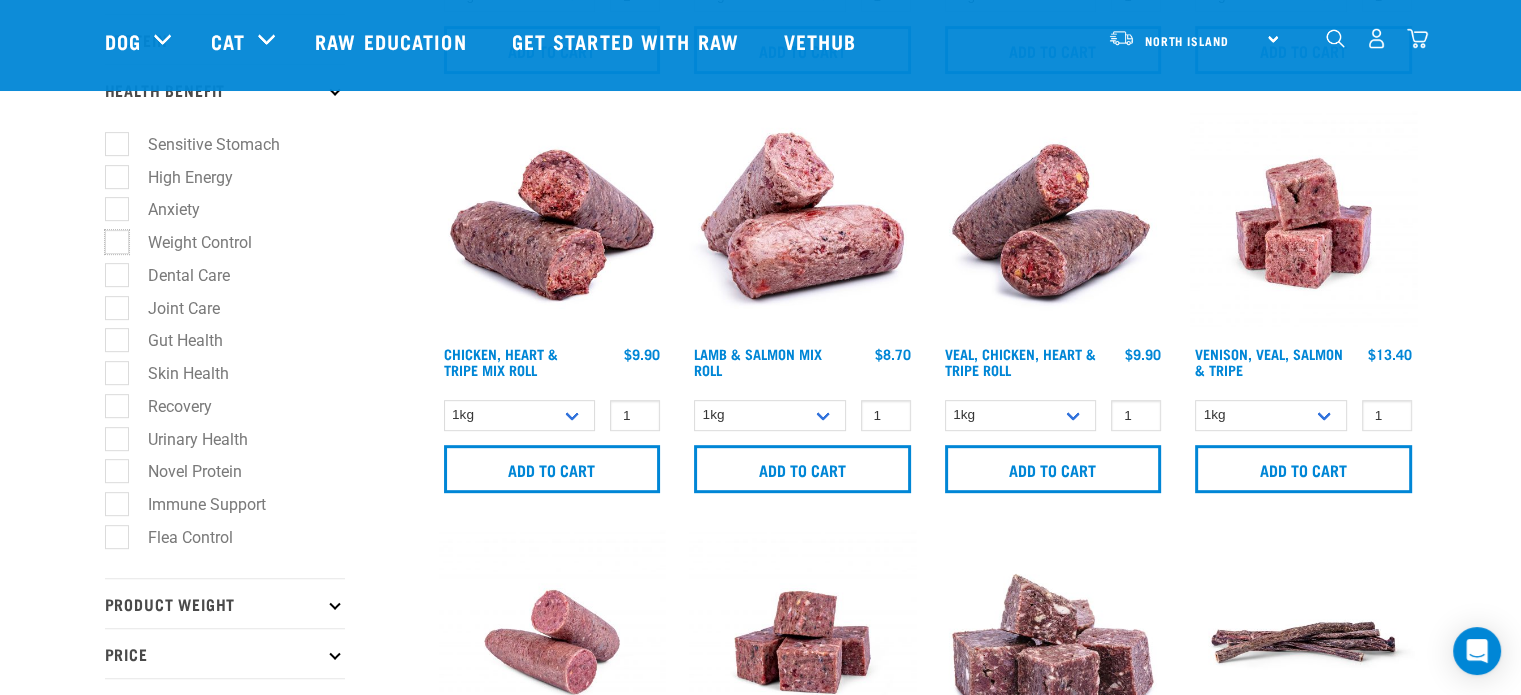 click on "Weight Control" at bounding box center [111, 238] 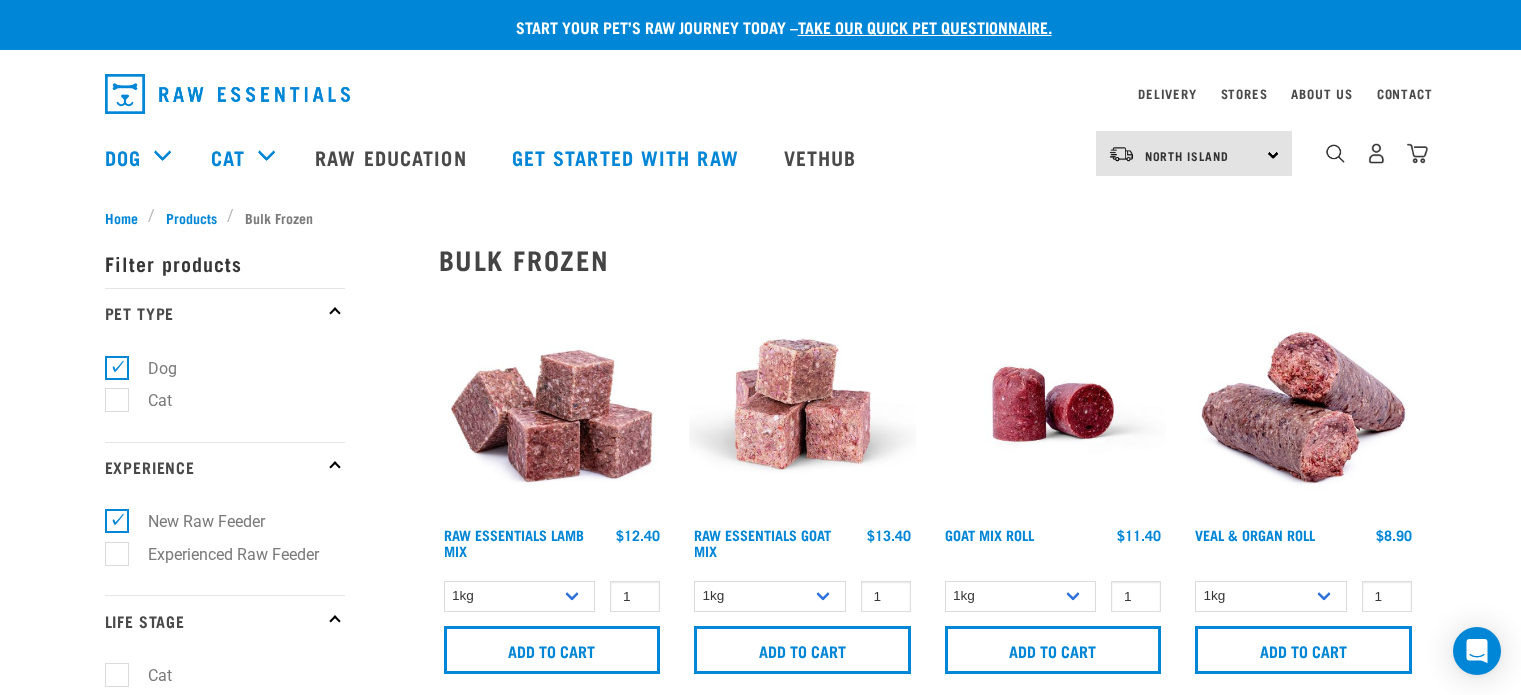scroll, scrollTop: 0, scrollLeft: 0, axis: both 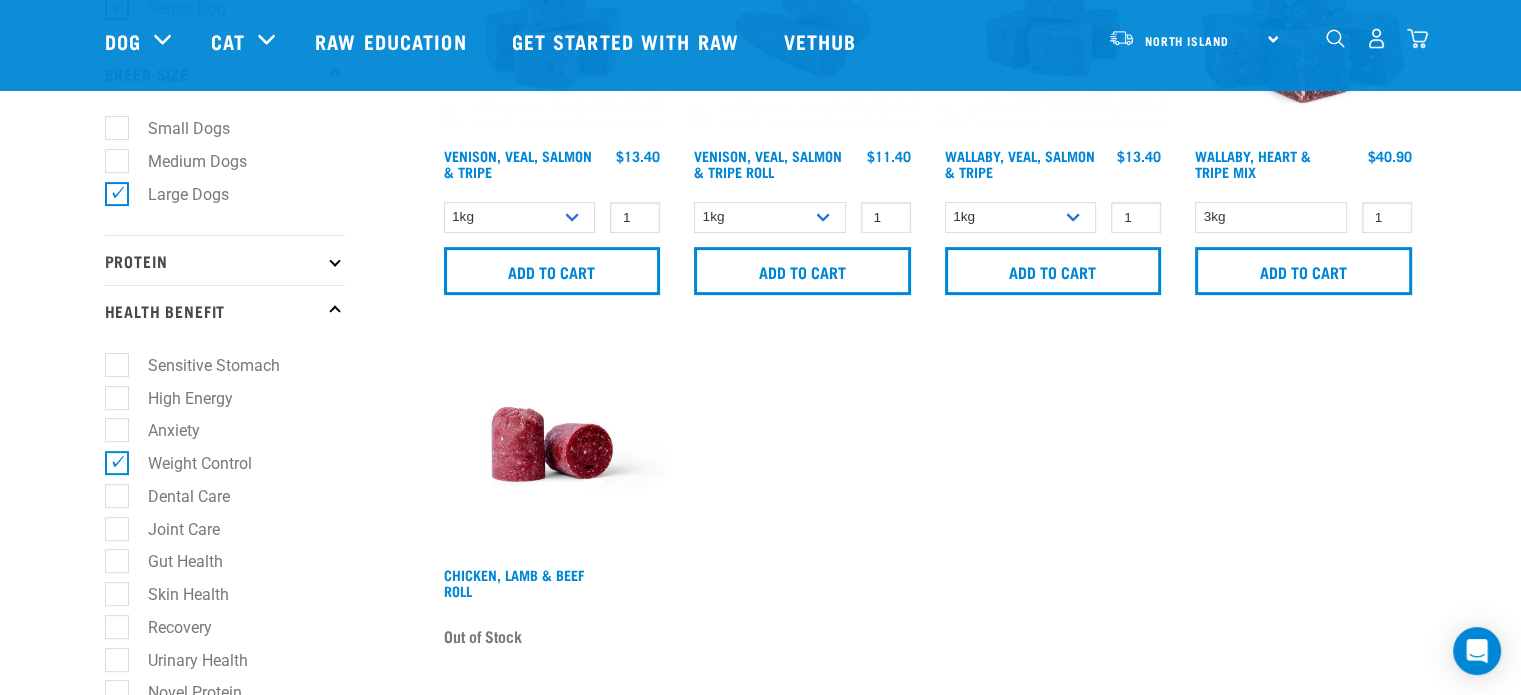 click at bounding box center [334, 260] 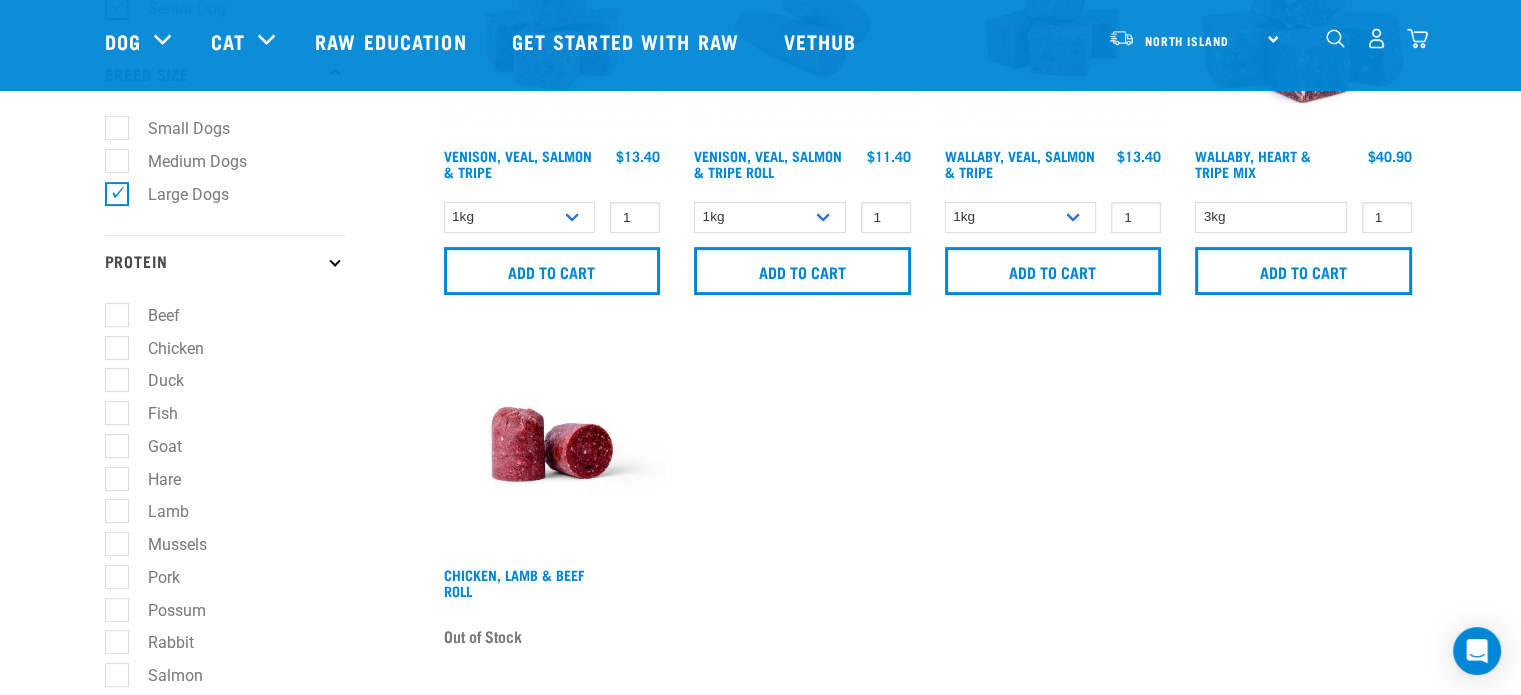 click at bounding box center [334, 260] 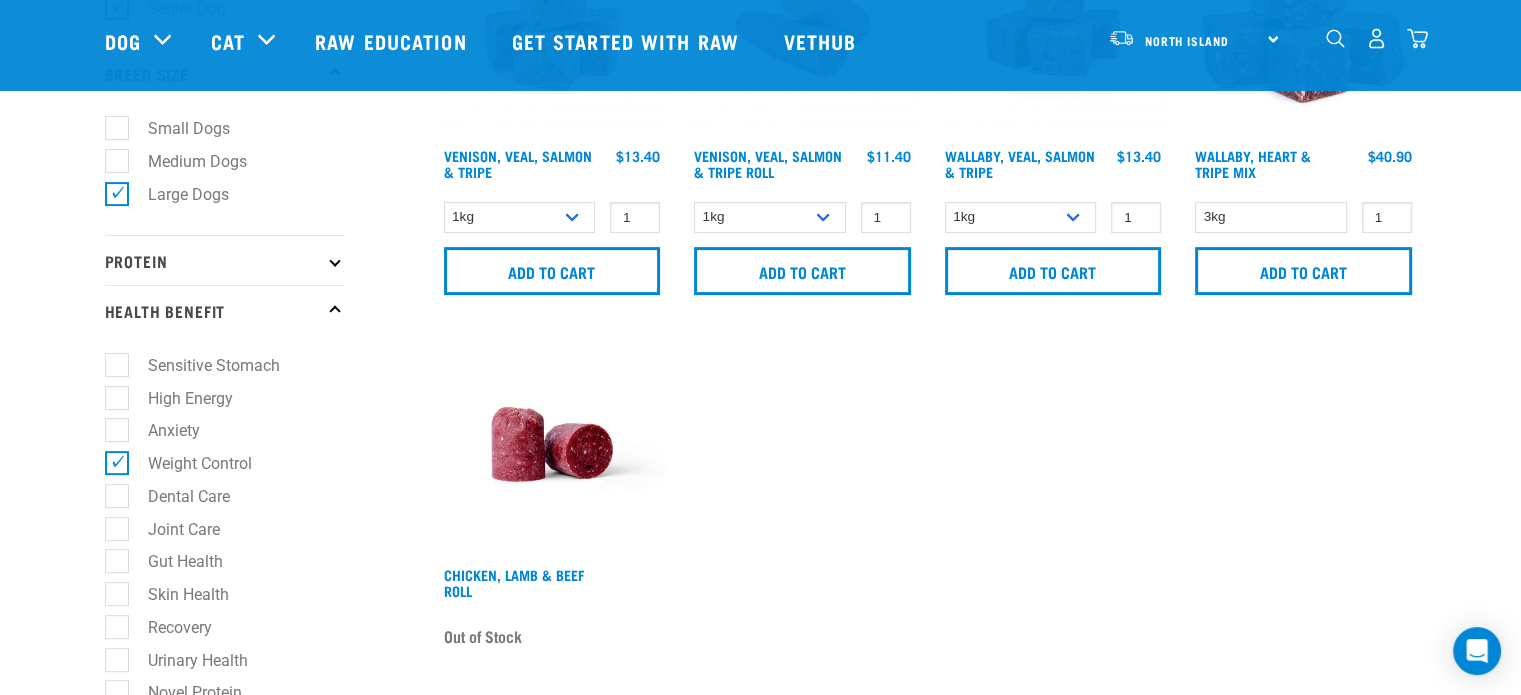 click on "Health Benefit" at bounding box center (225, 310) 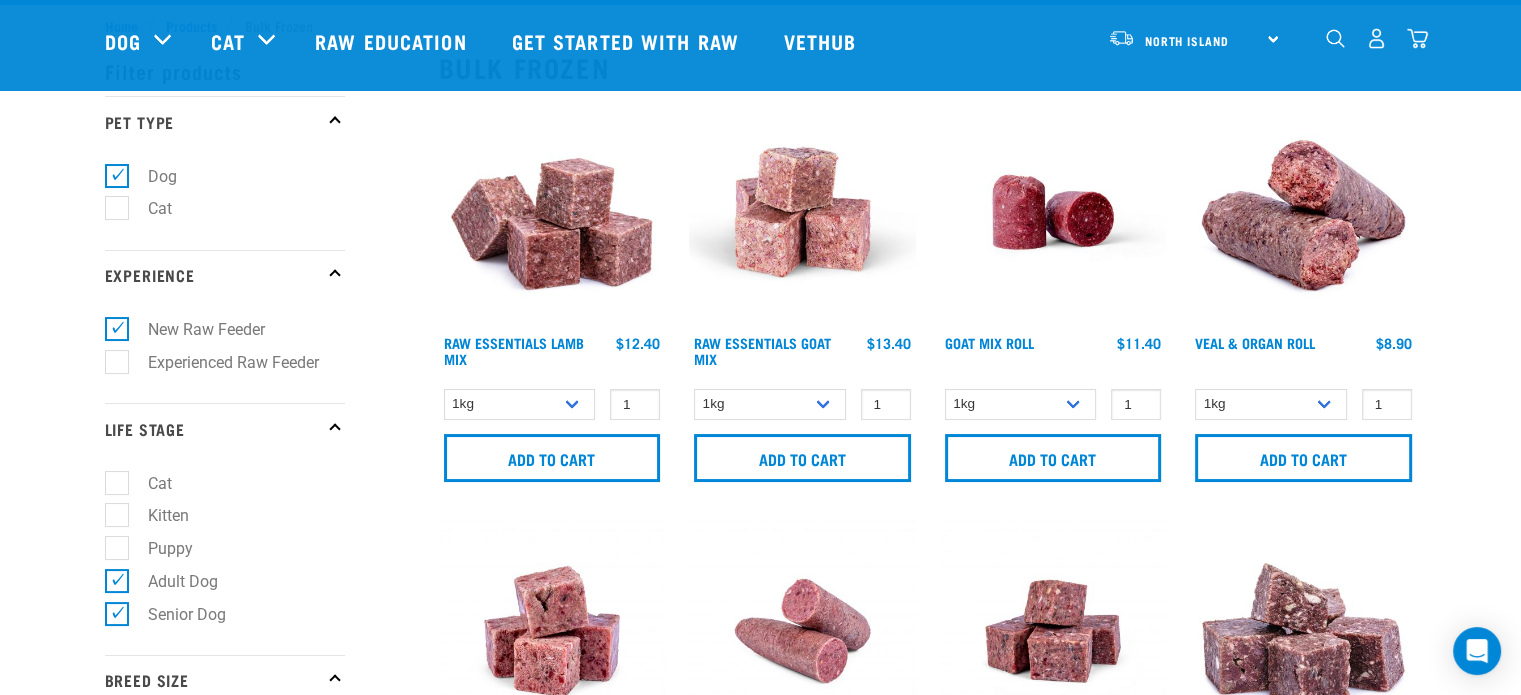 scroll, scrollTop: 35, scrollLeft: 0, axis: vertical 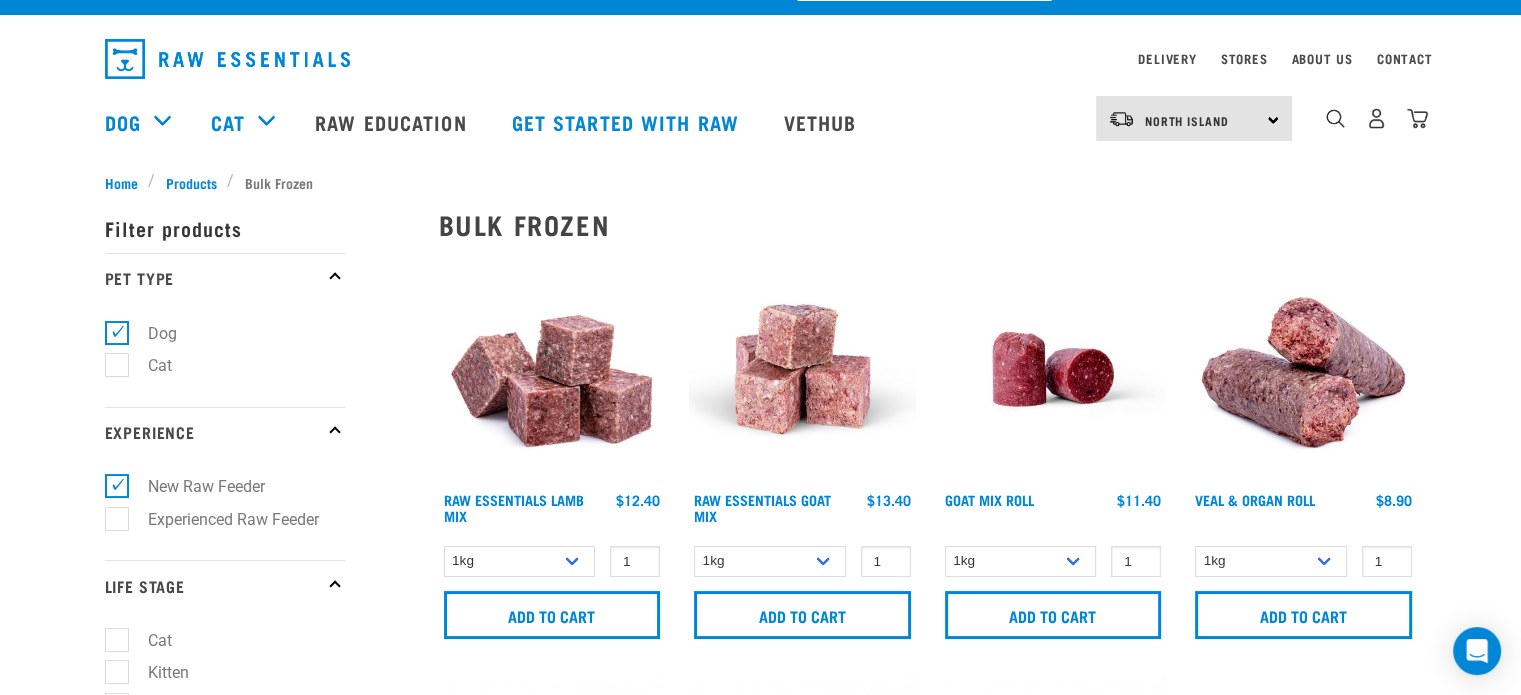 click on "North Island
North Island
South Island" at bounding box center [1194, 118] 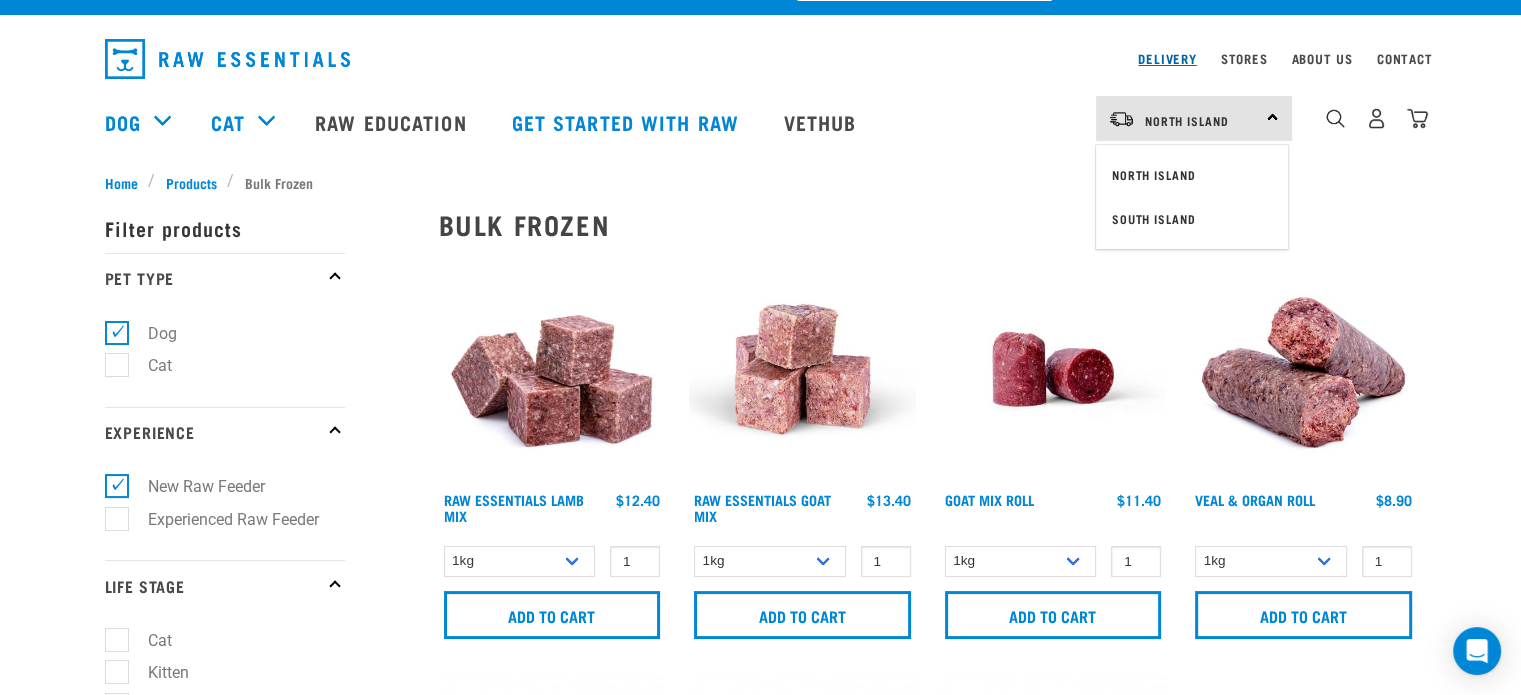 click on "Delivery" at bounding box center (1167, 58) 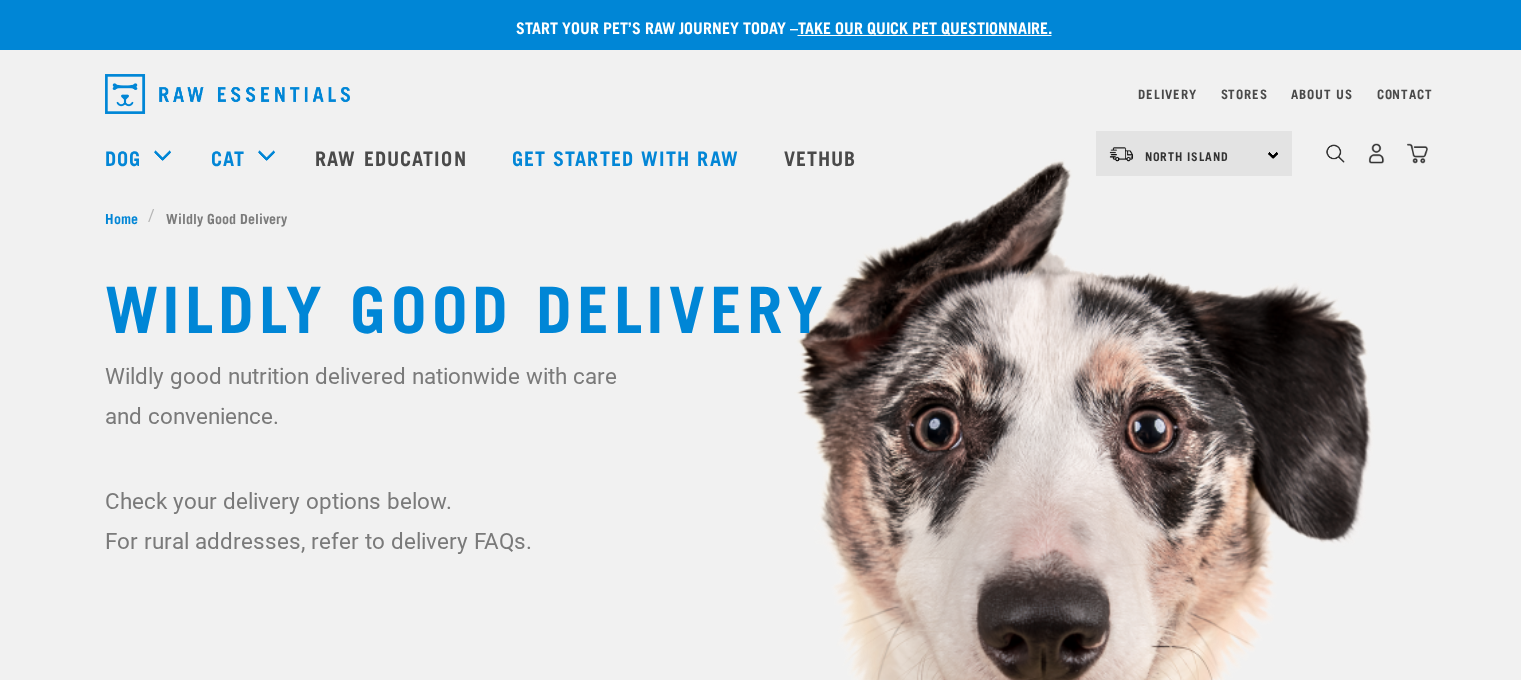 scroll, scrollTop: 0, scrollLeft: 0, axis: both 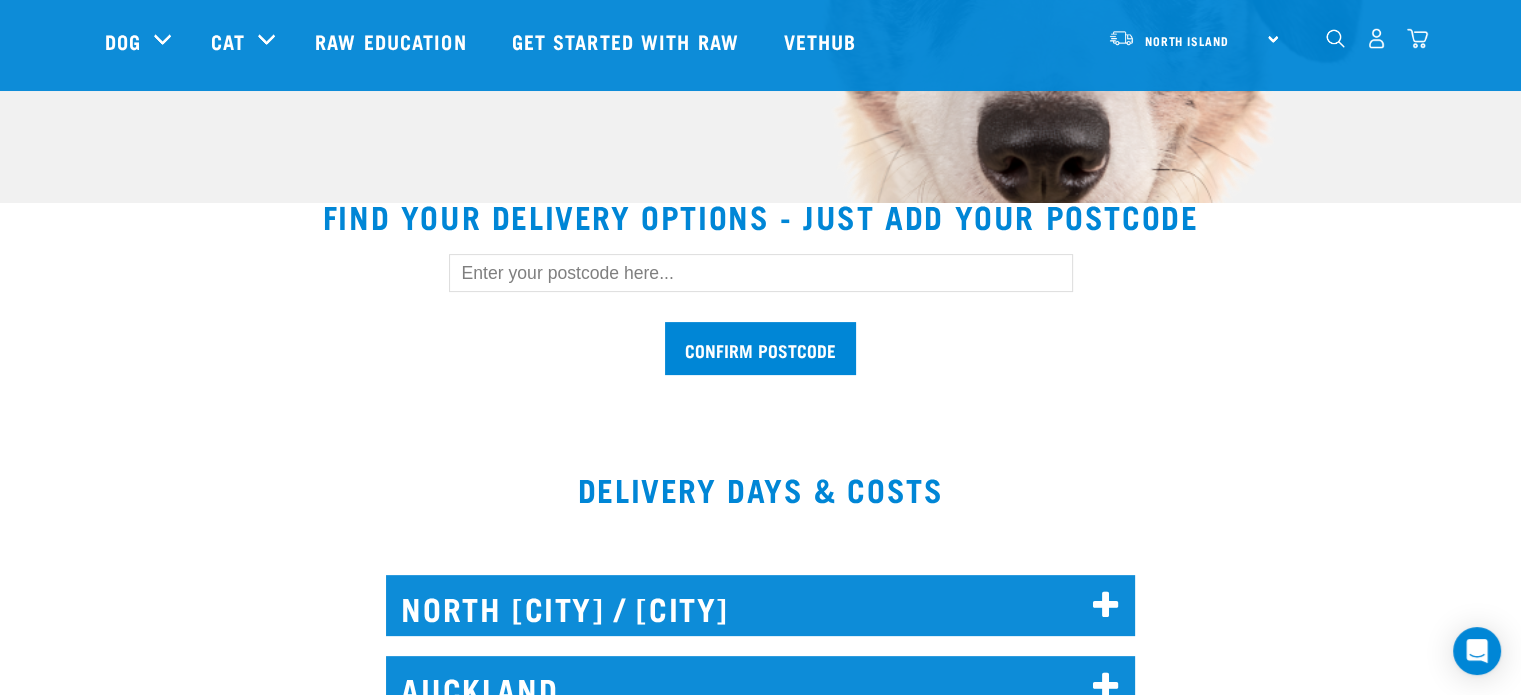 click at bounding box center [761, 273] 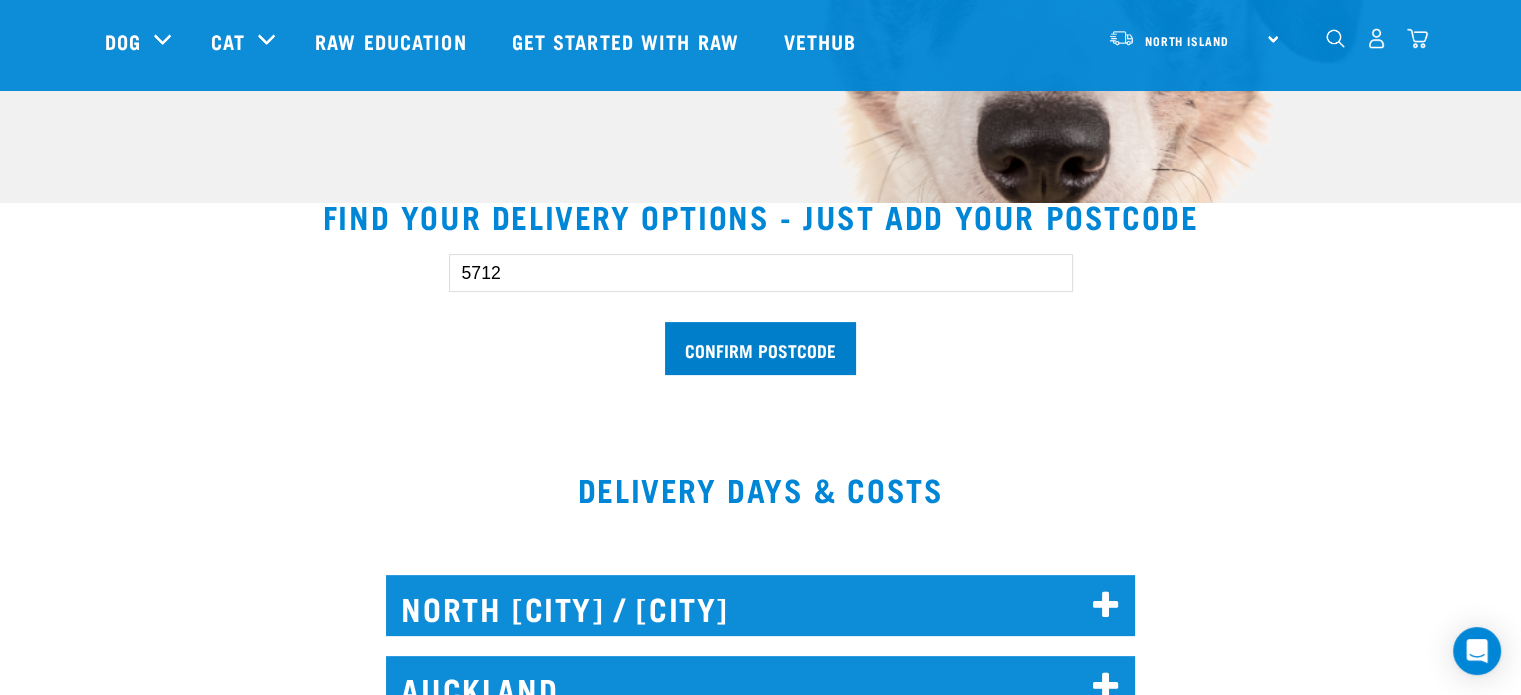 type on "5712" 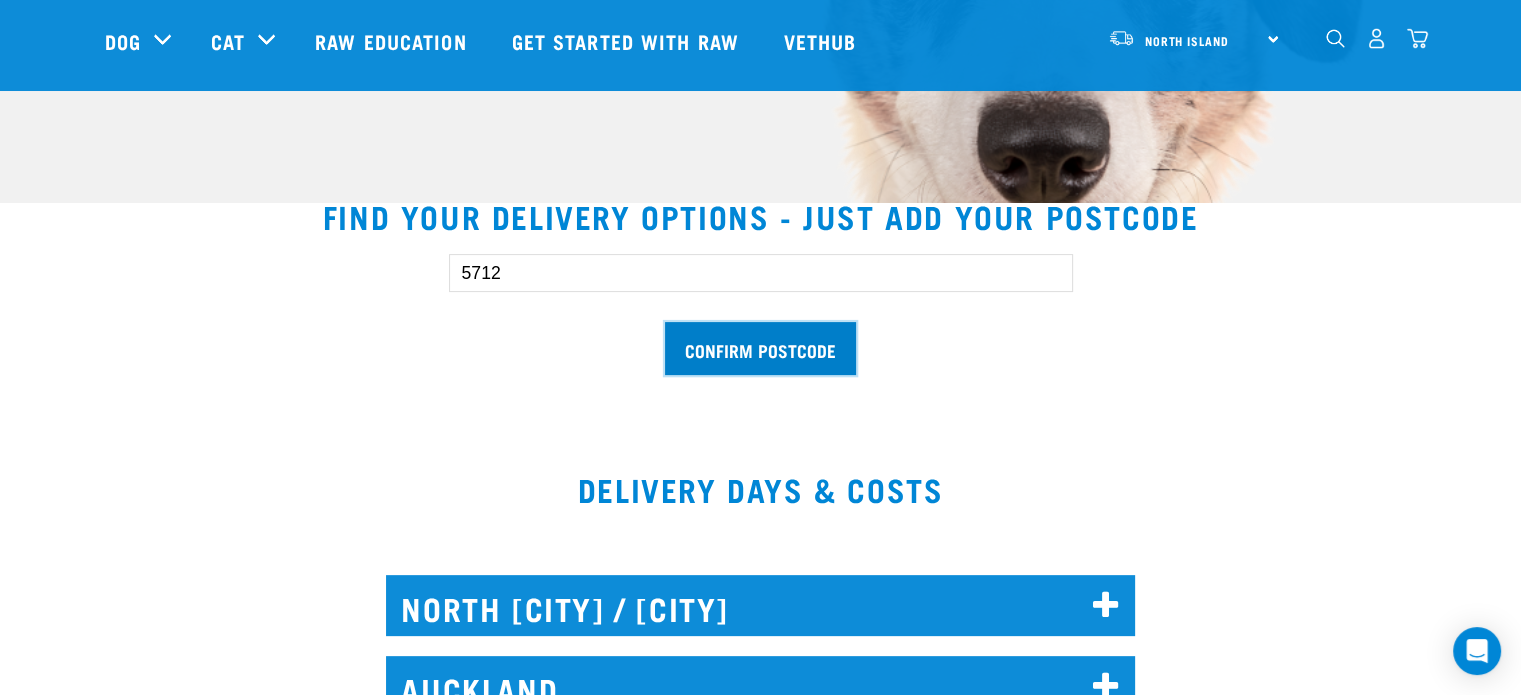 click on "Confirm postcode" at bounding box center [760, 348] 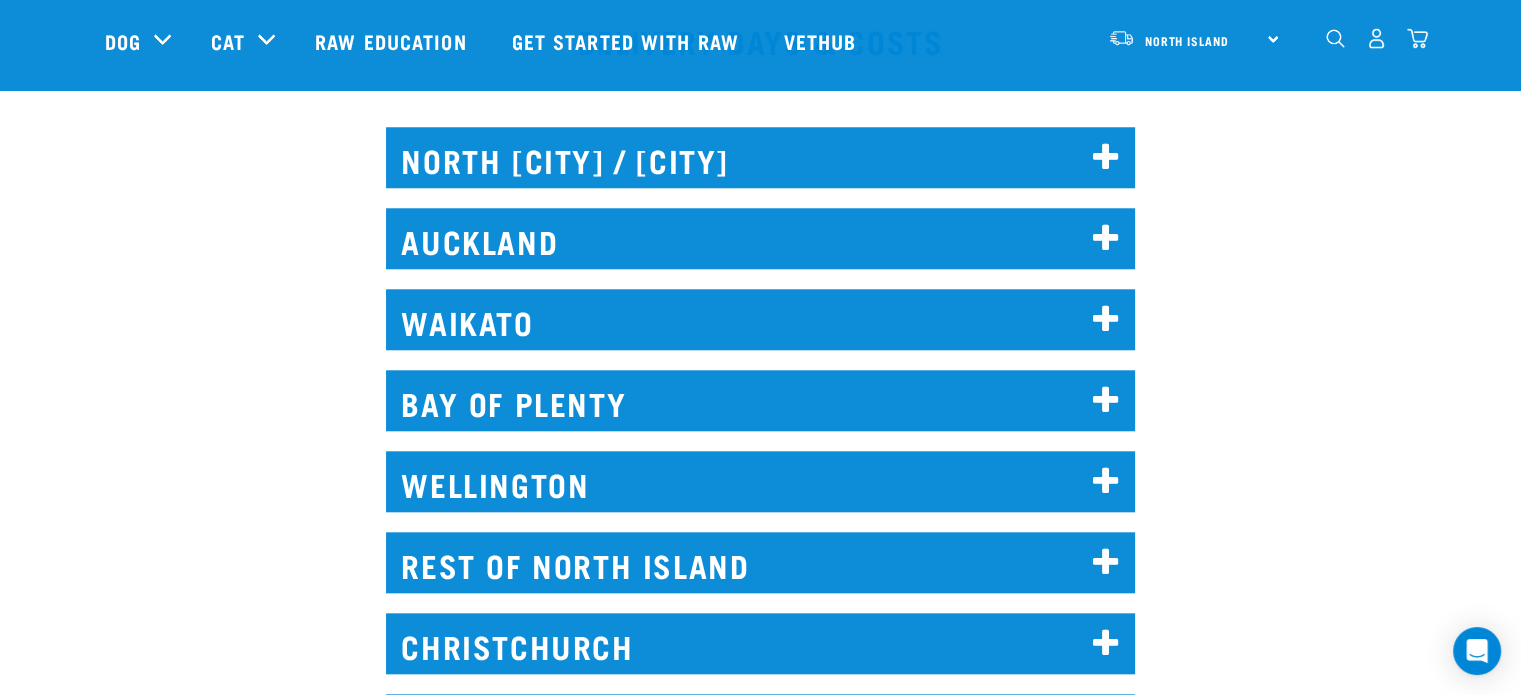 scroll, scrollTop: 1952, scrollLeft: 0, axis: vertical 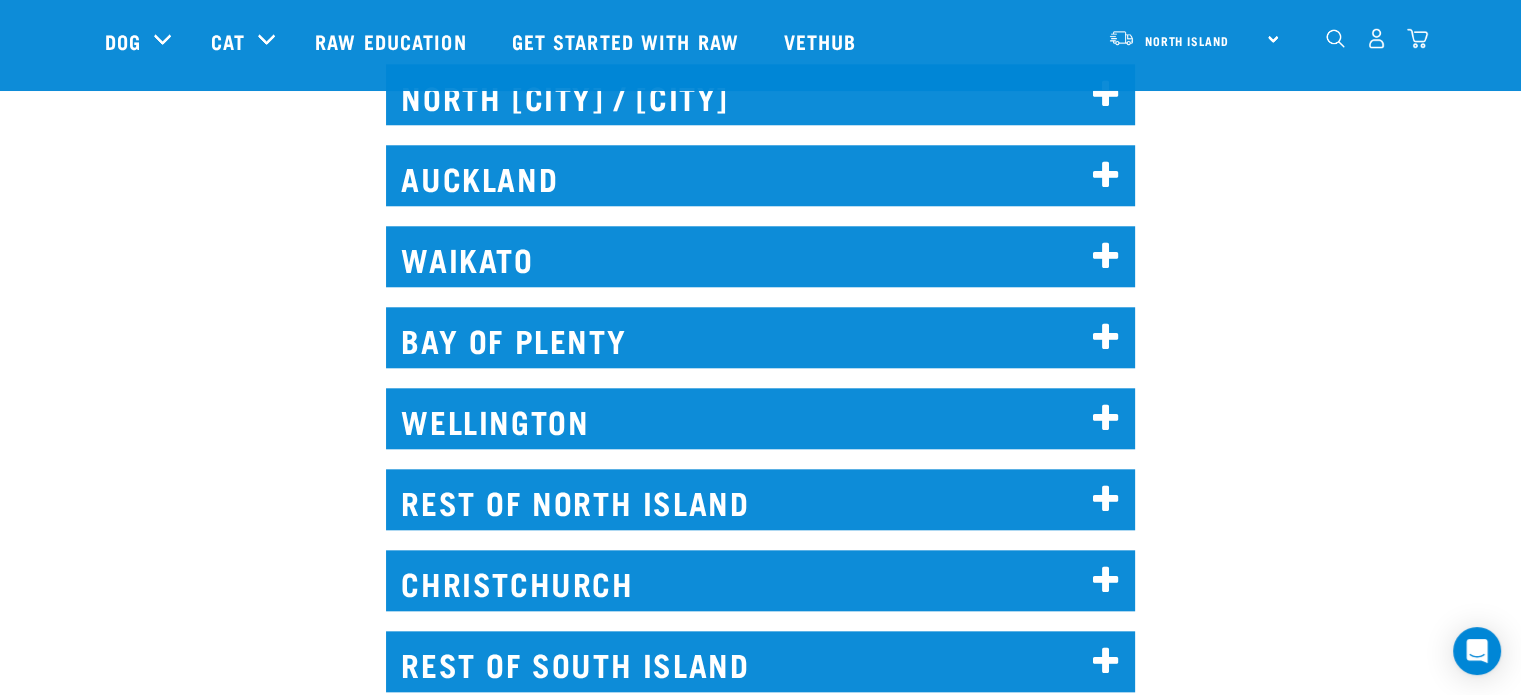 click at bounding box center (1106, 500) 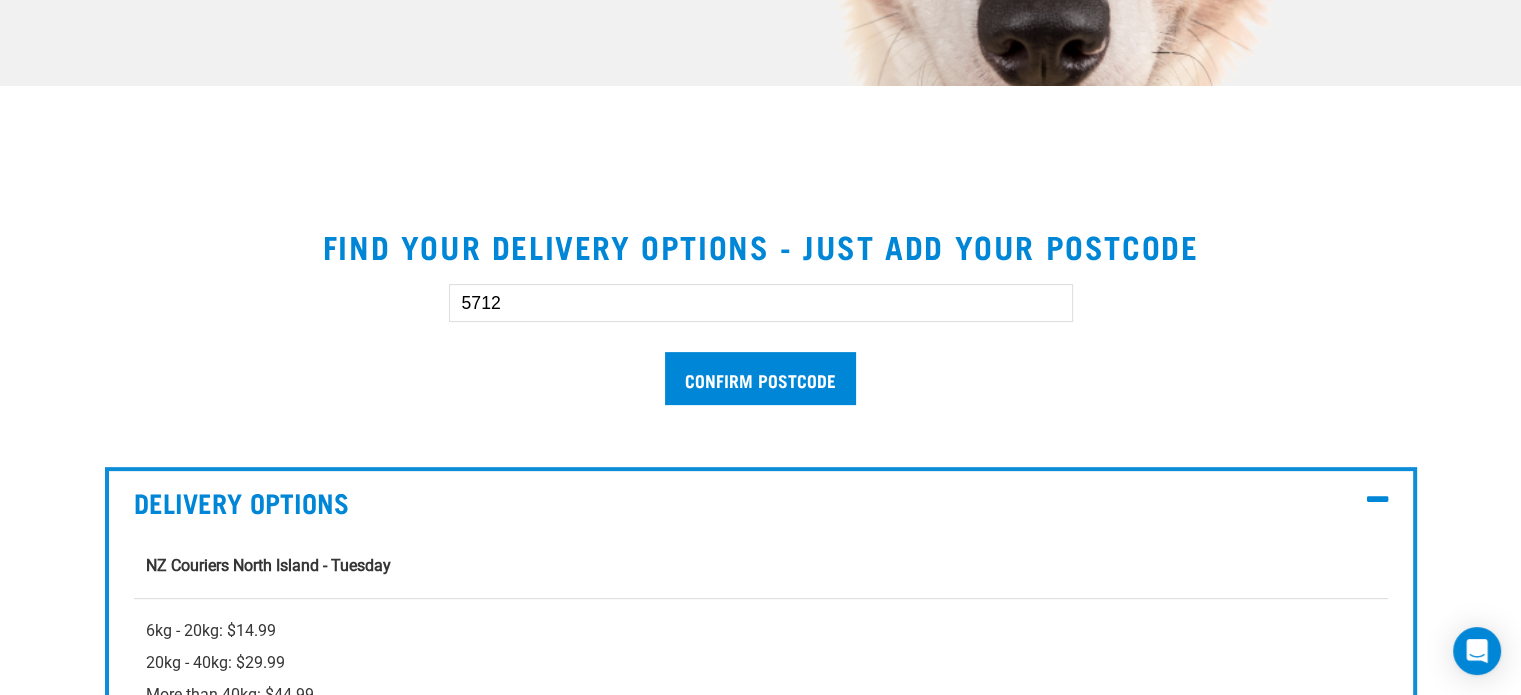 scroll, scrollTop: 0, scrollLeft: 0, axis: both 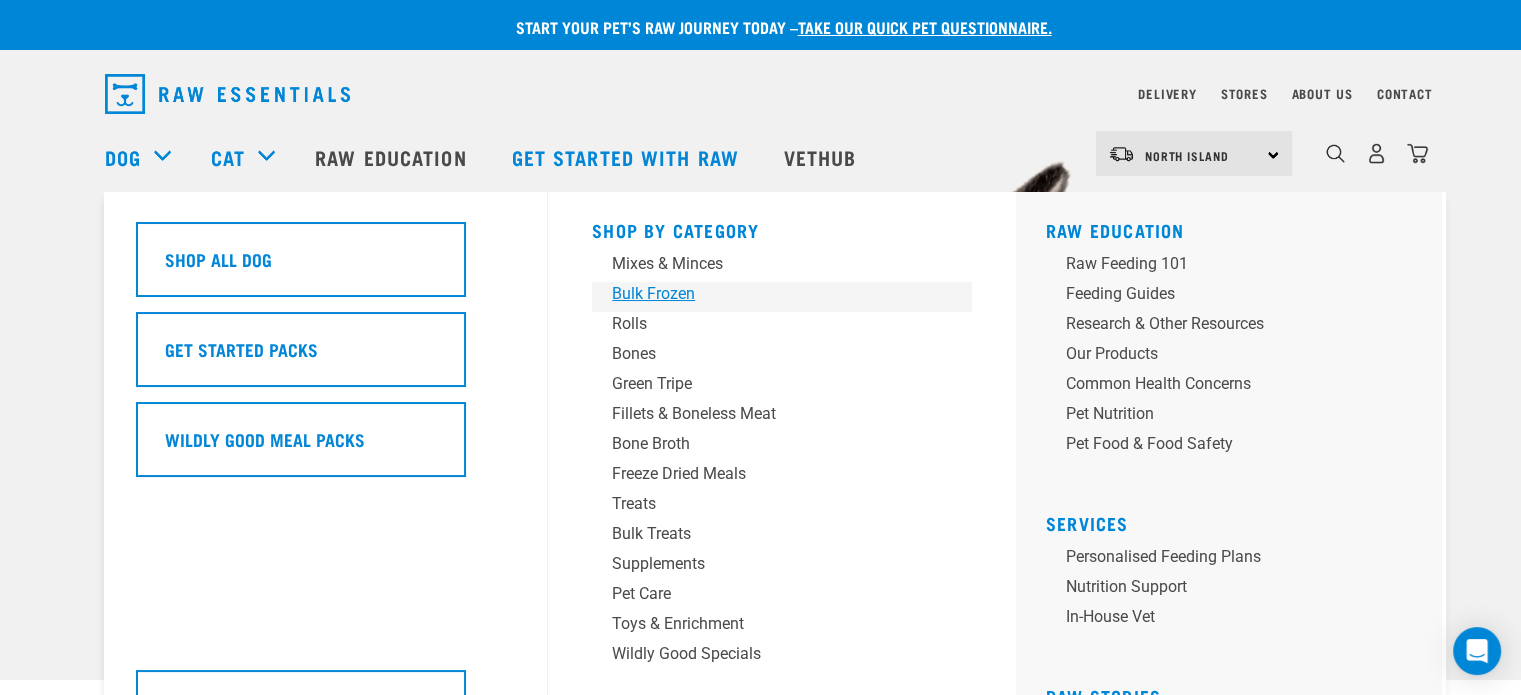 click on "Bulk Frozen" at bounding box center [768, 294] 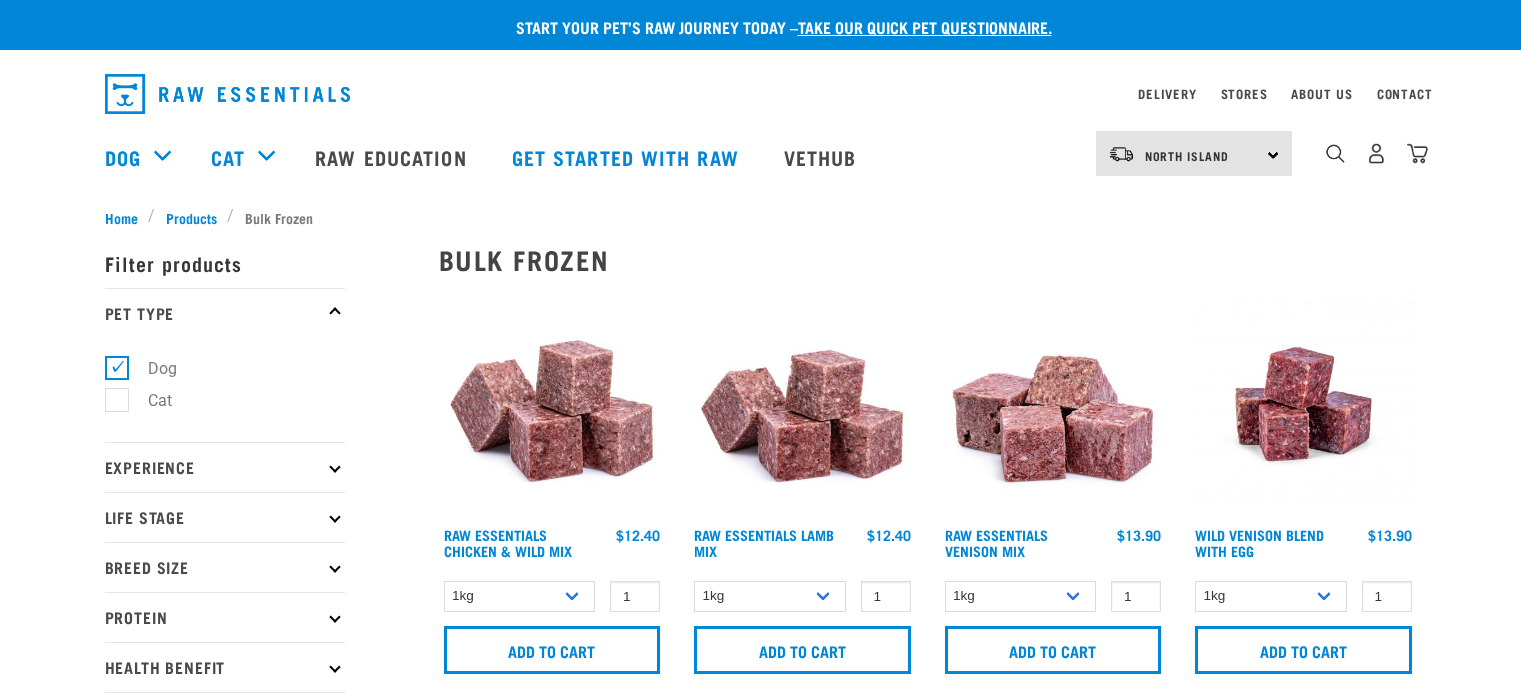 scroll, scrollTop: 0, scrollLeft: 0, axis: both 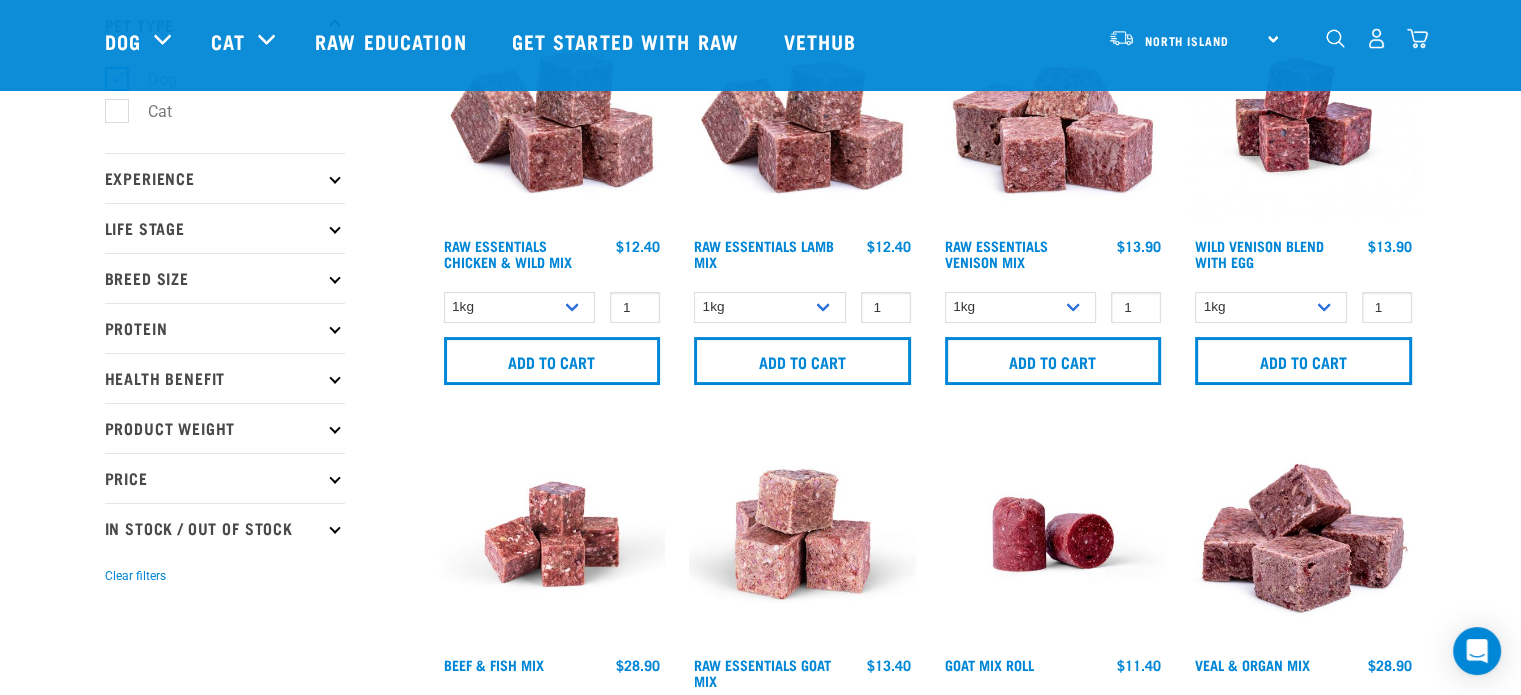 click on "In Stock / Out Of Stock" at bounding box center [225, 528] 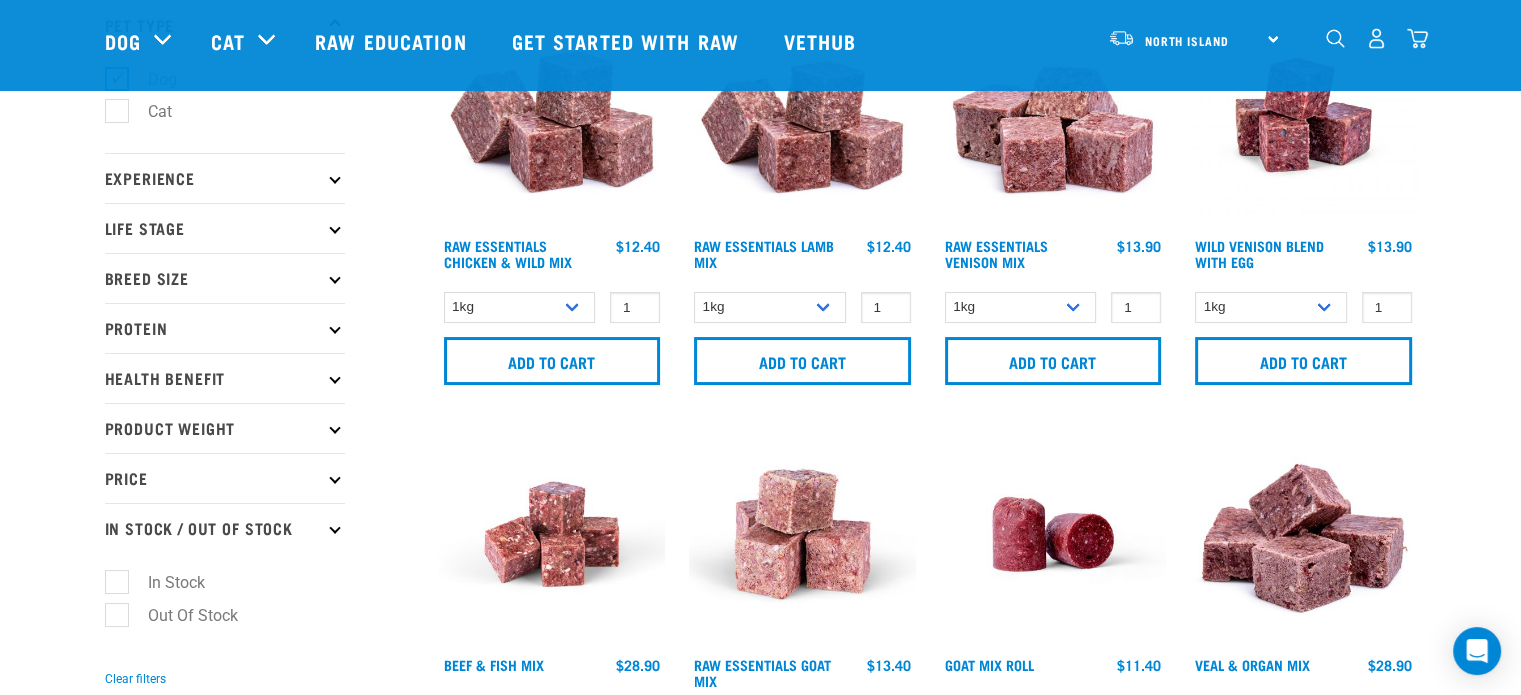 click on "In Stock / Out Of Stock" at bounding box center [225, 528] 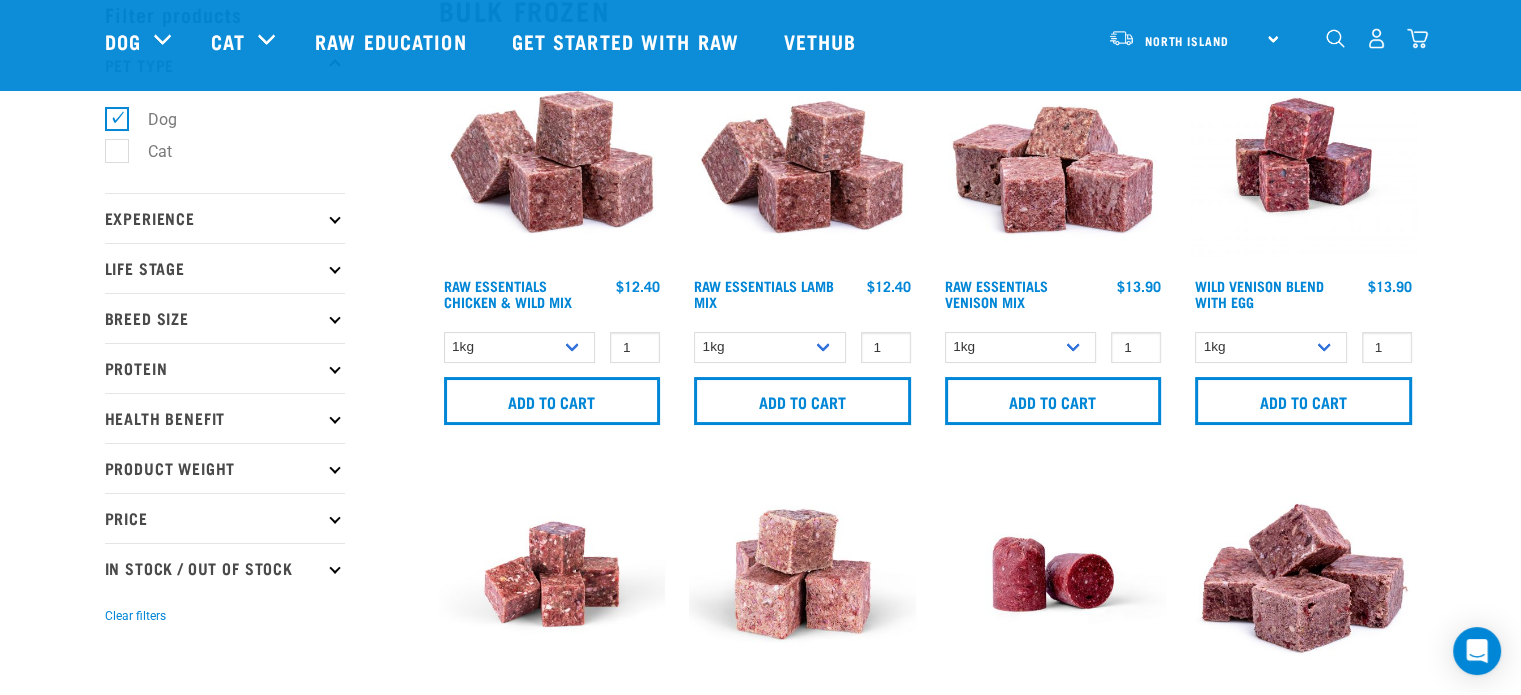 scroll, scrollTop: 119, scrollLeft: 0, axis: vertical 